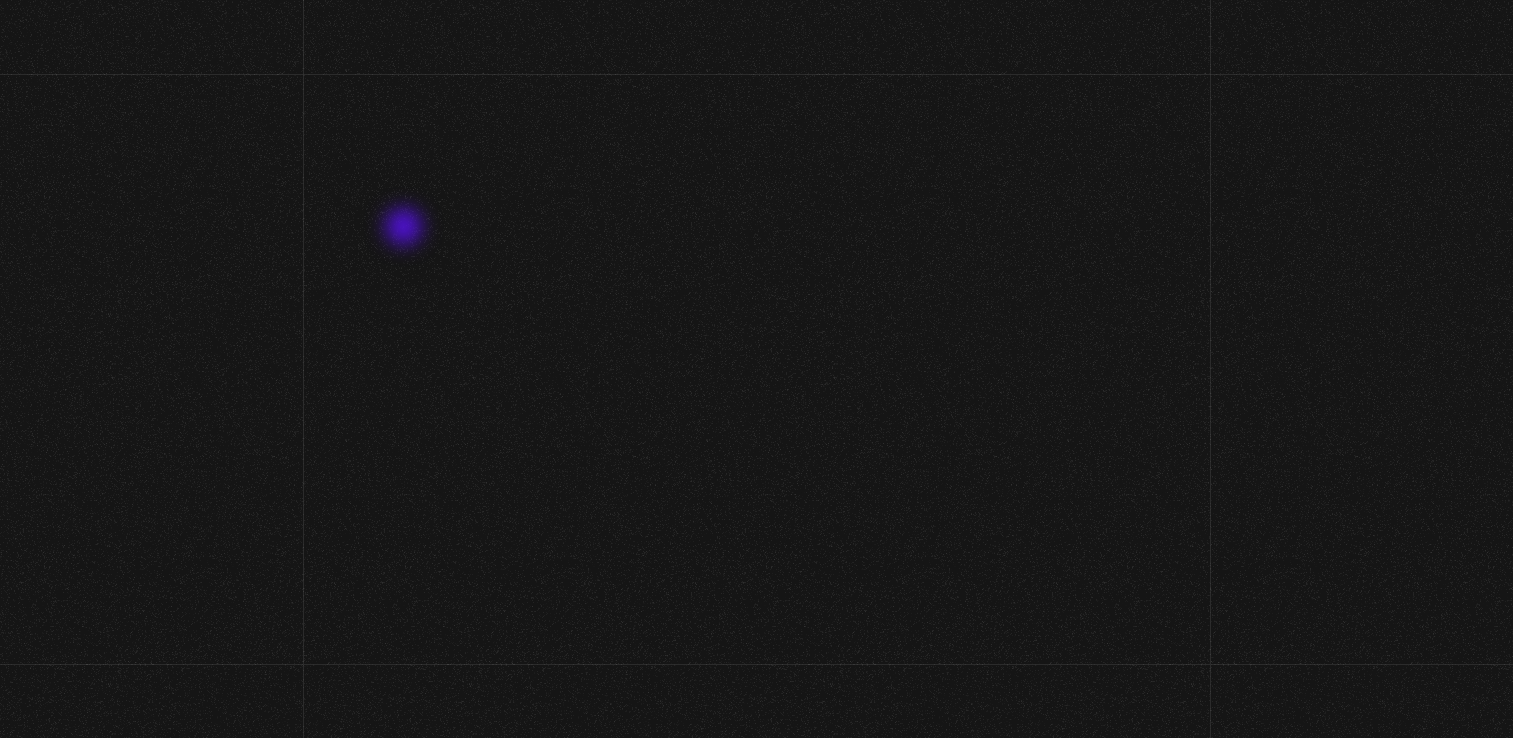 scroll, scrollTop: 0, scrollLeft: 0, axis: both 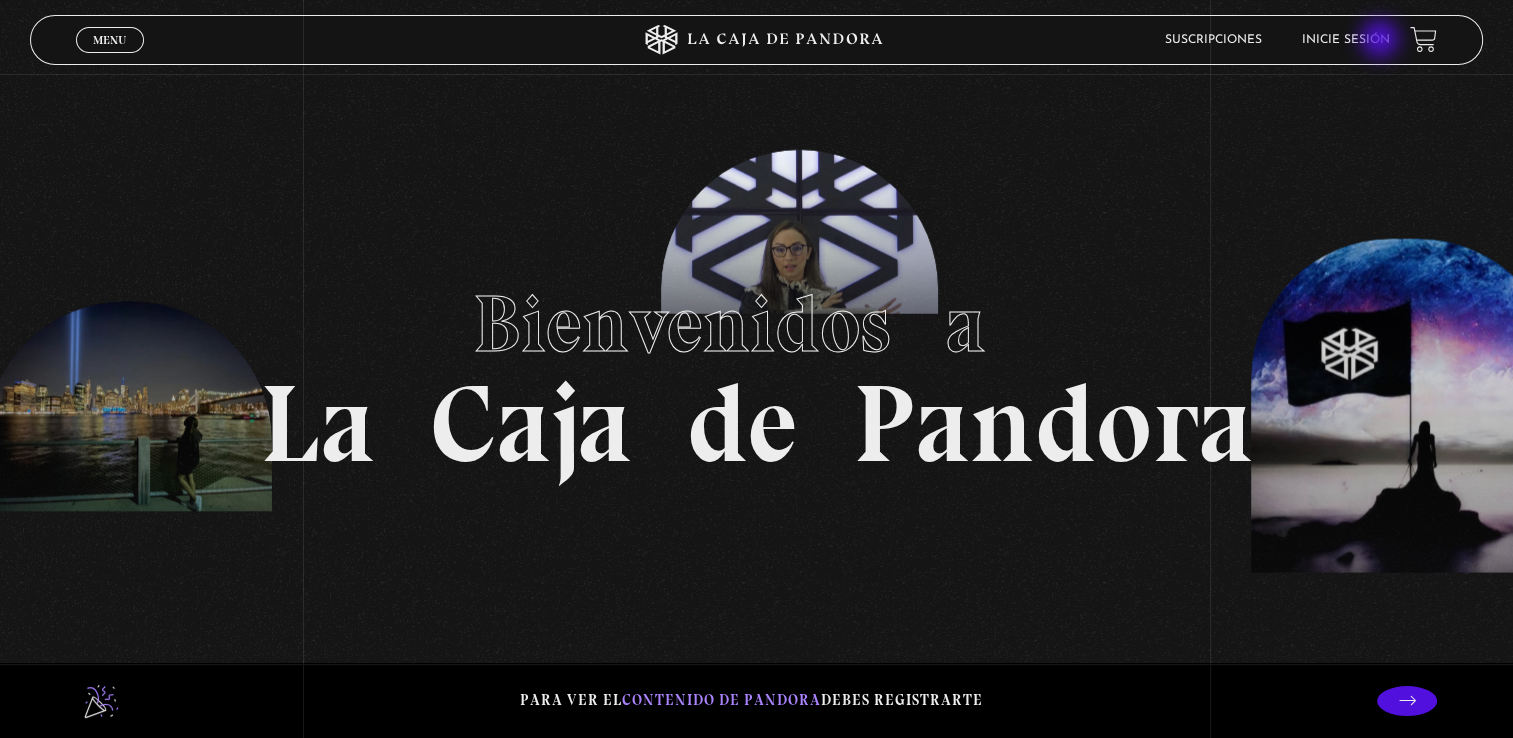 click on "Inicie sesión" at bounding box center (1346, 40) 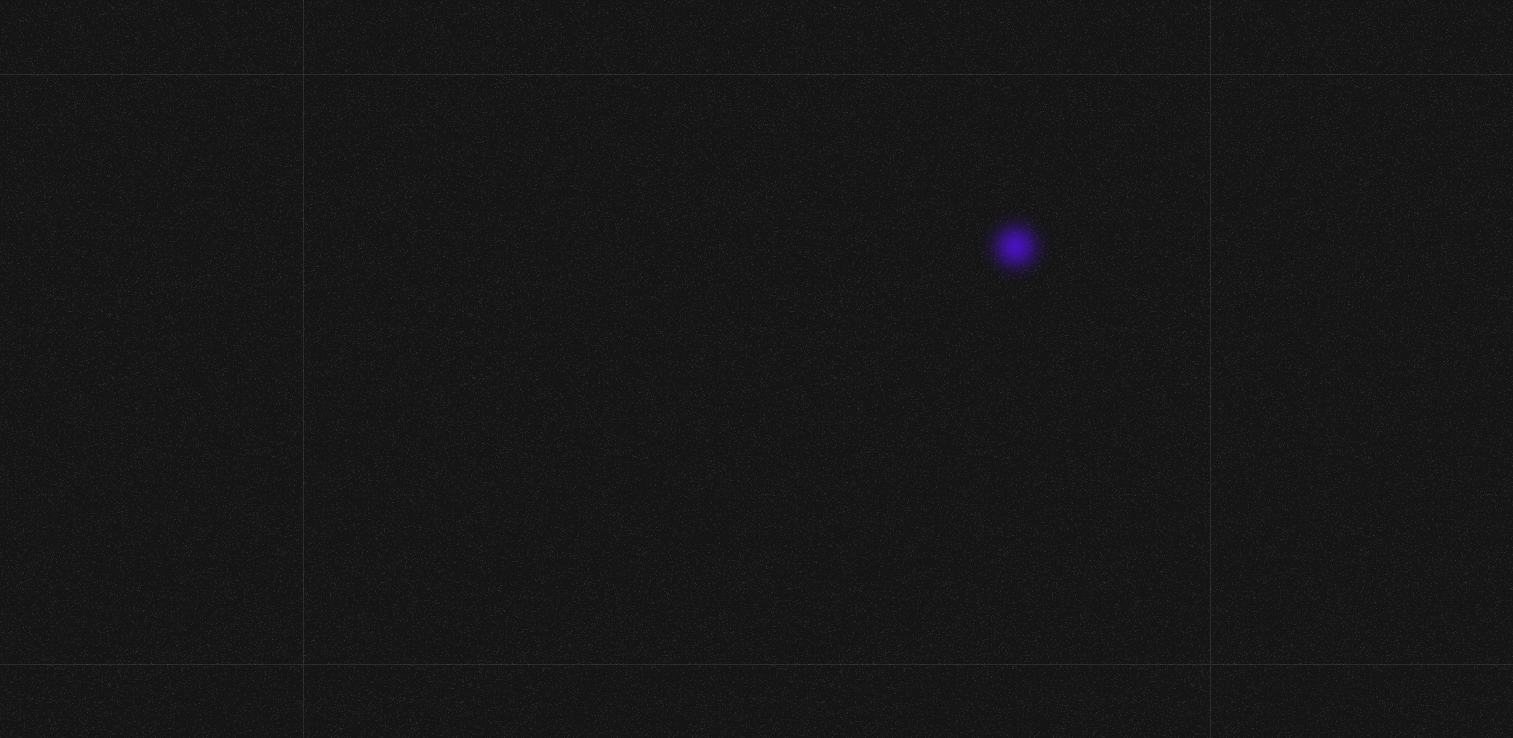 scroll, scrollTop: 0, scrollLeft: 0, axis: both 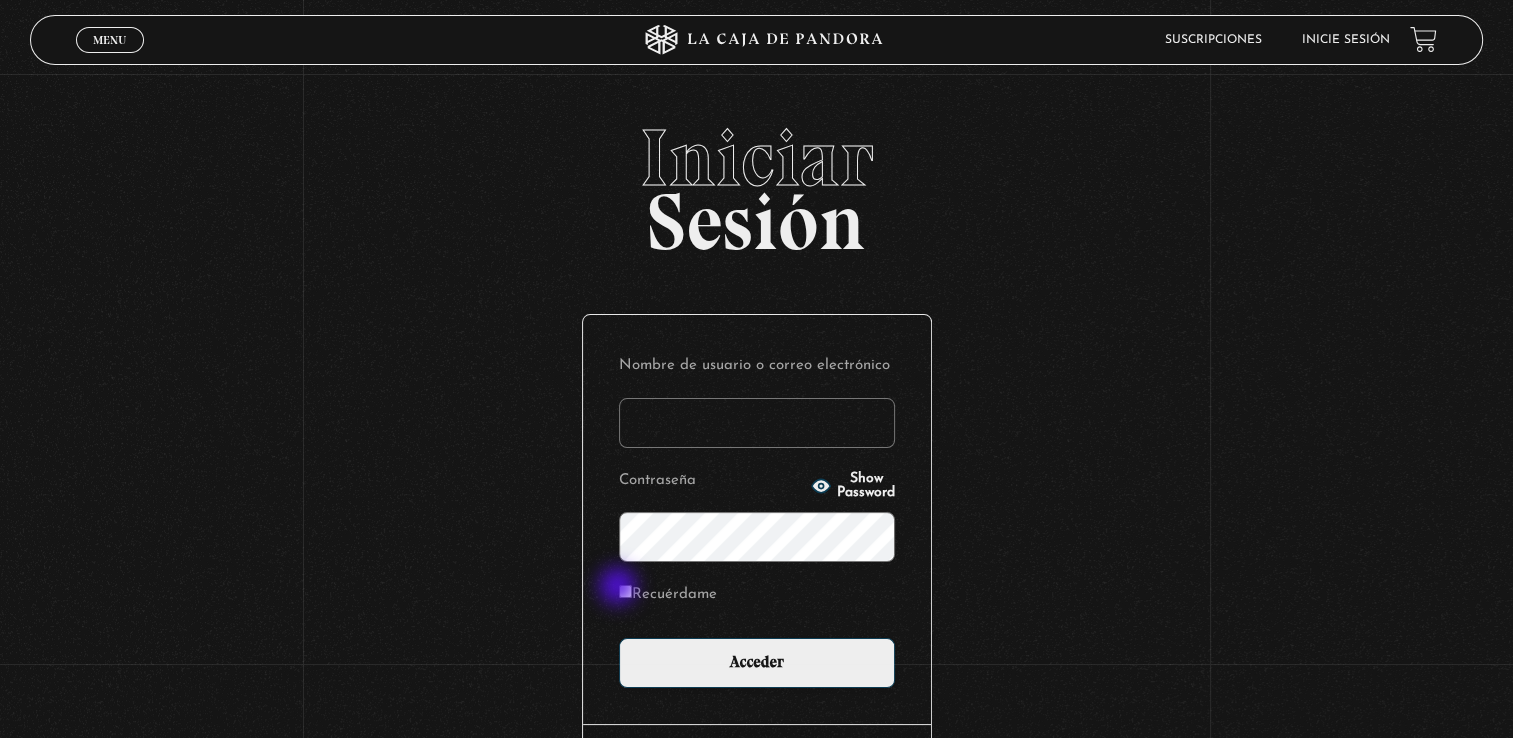 type on "mcisne" 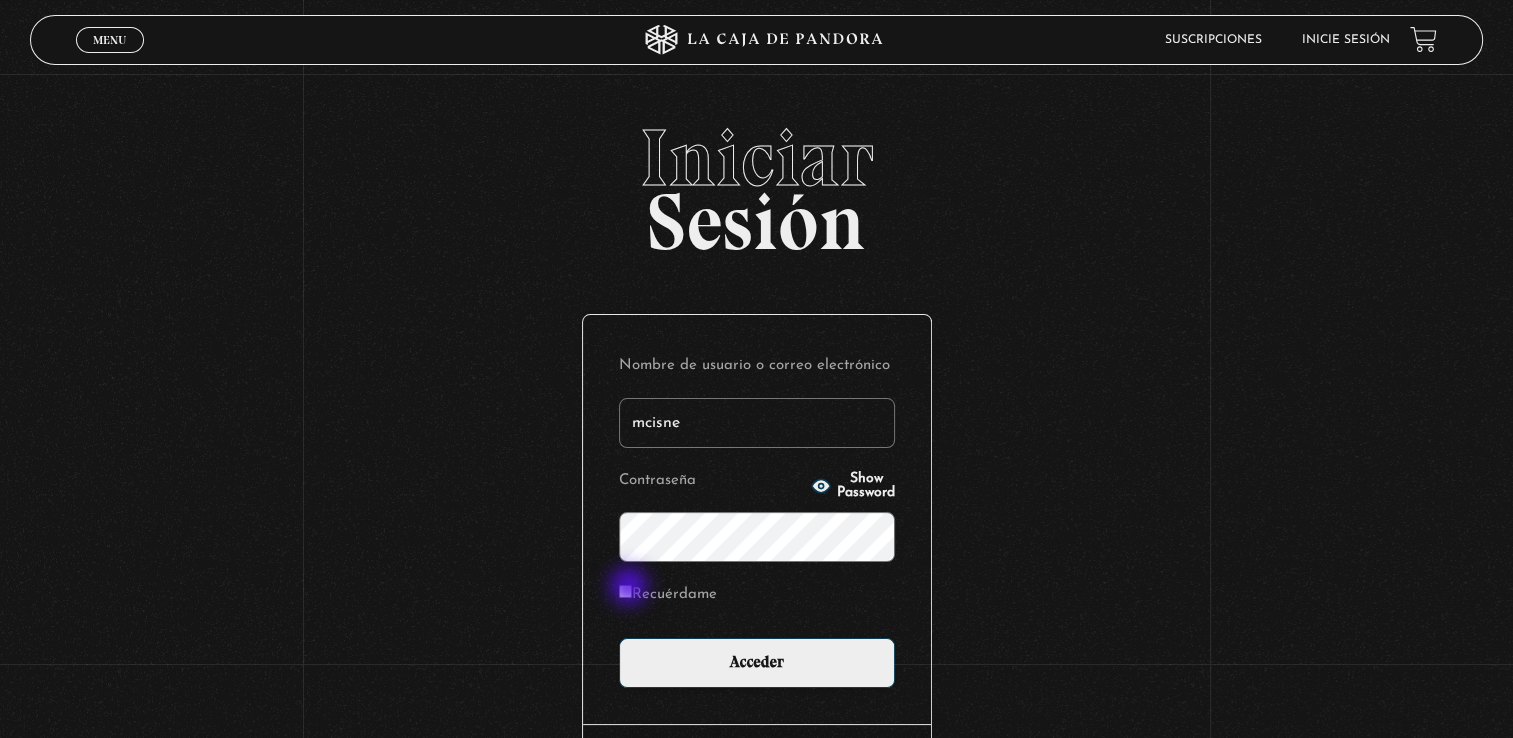 click on "Recuérdame" at bounding box center (625, 591) 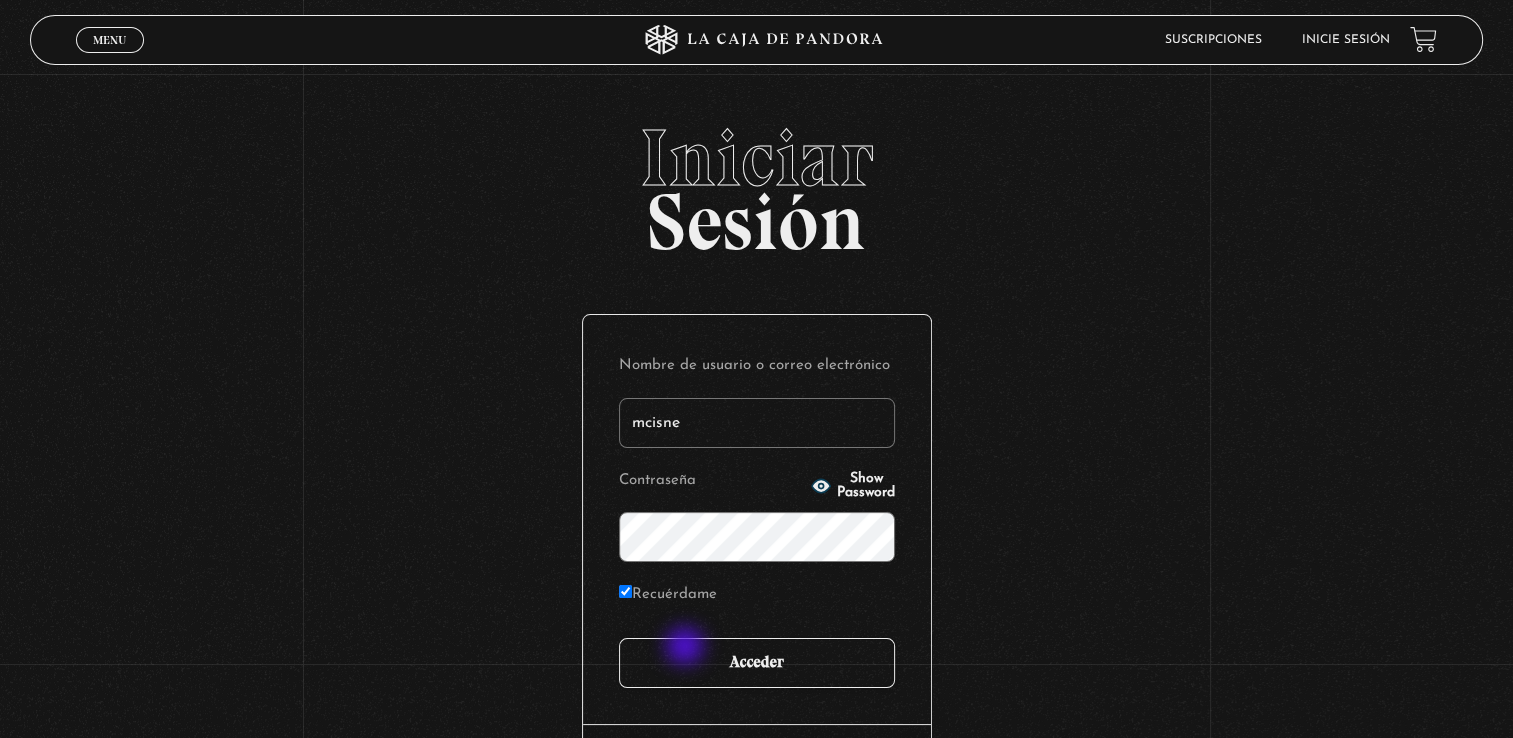 click on "Acceder" at bounding box center [757, 663] 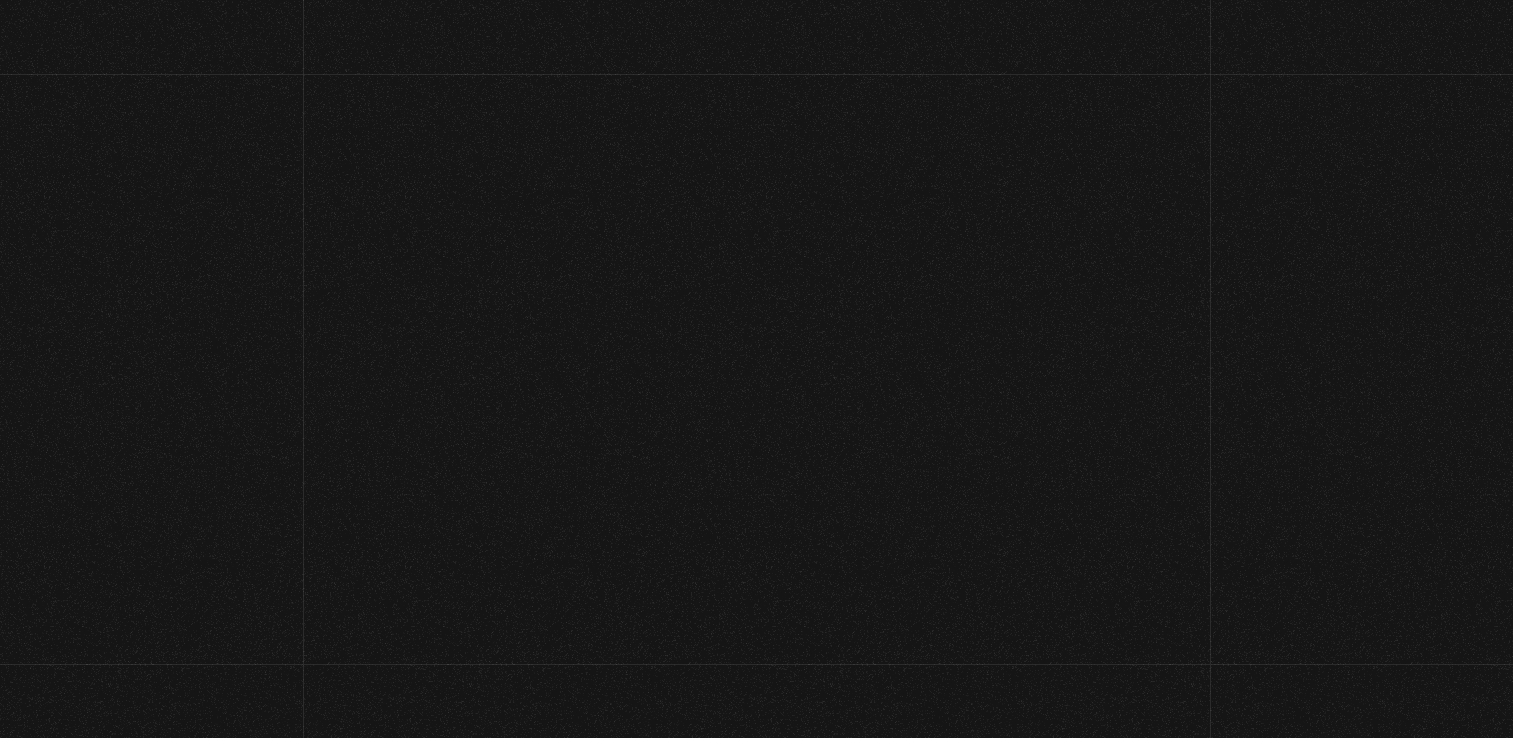 scroll, scrollTop: 0, scrollLeft: 0, axis: both 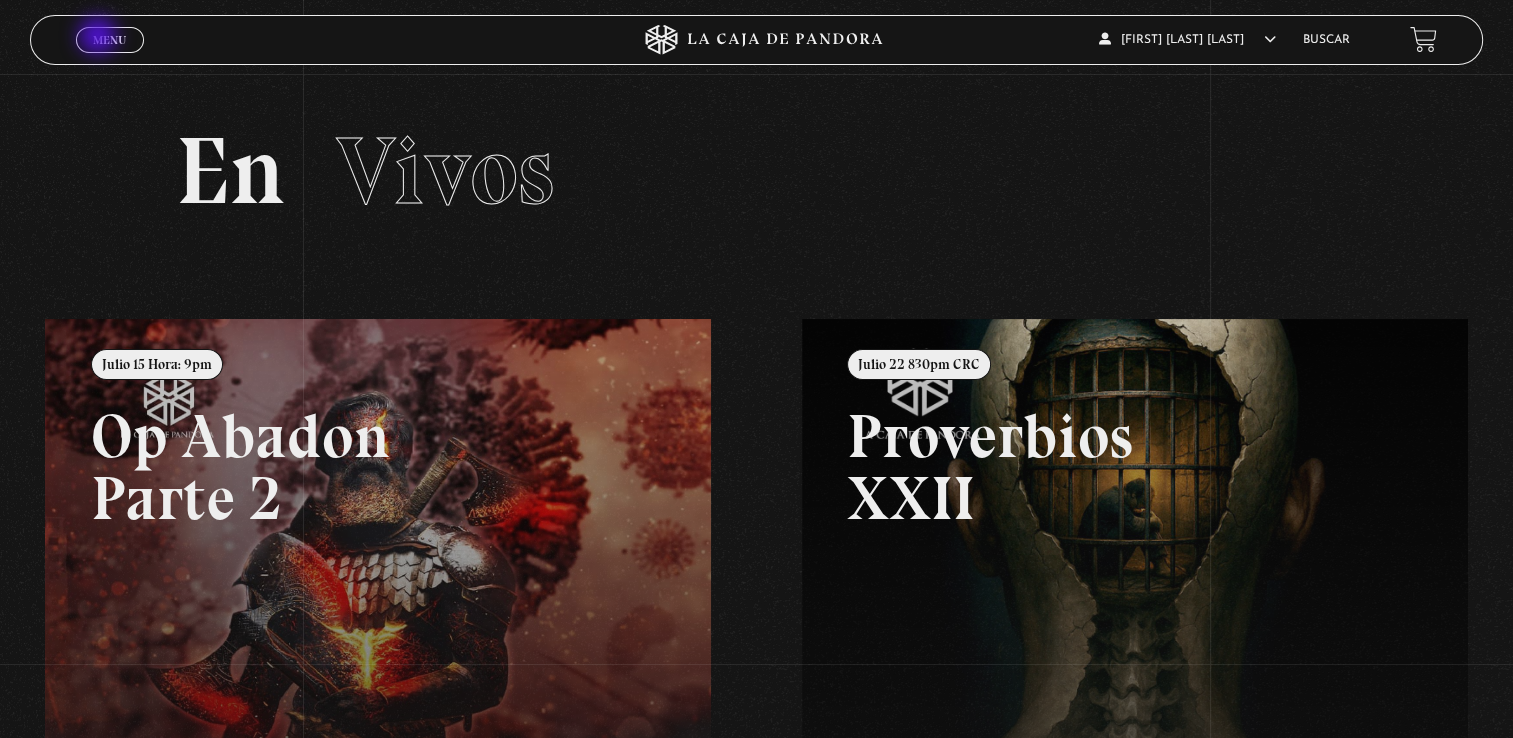 click on "Menu" at bounding box center (109, 40) 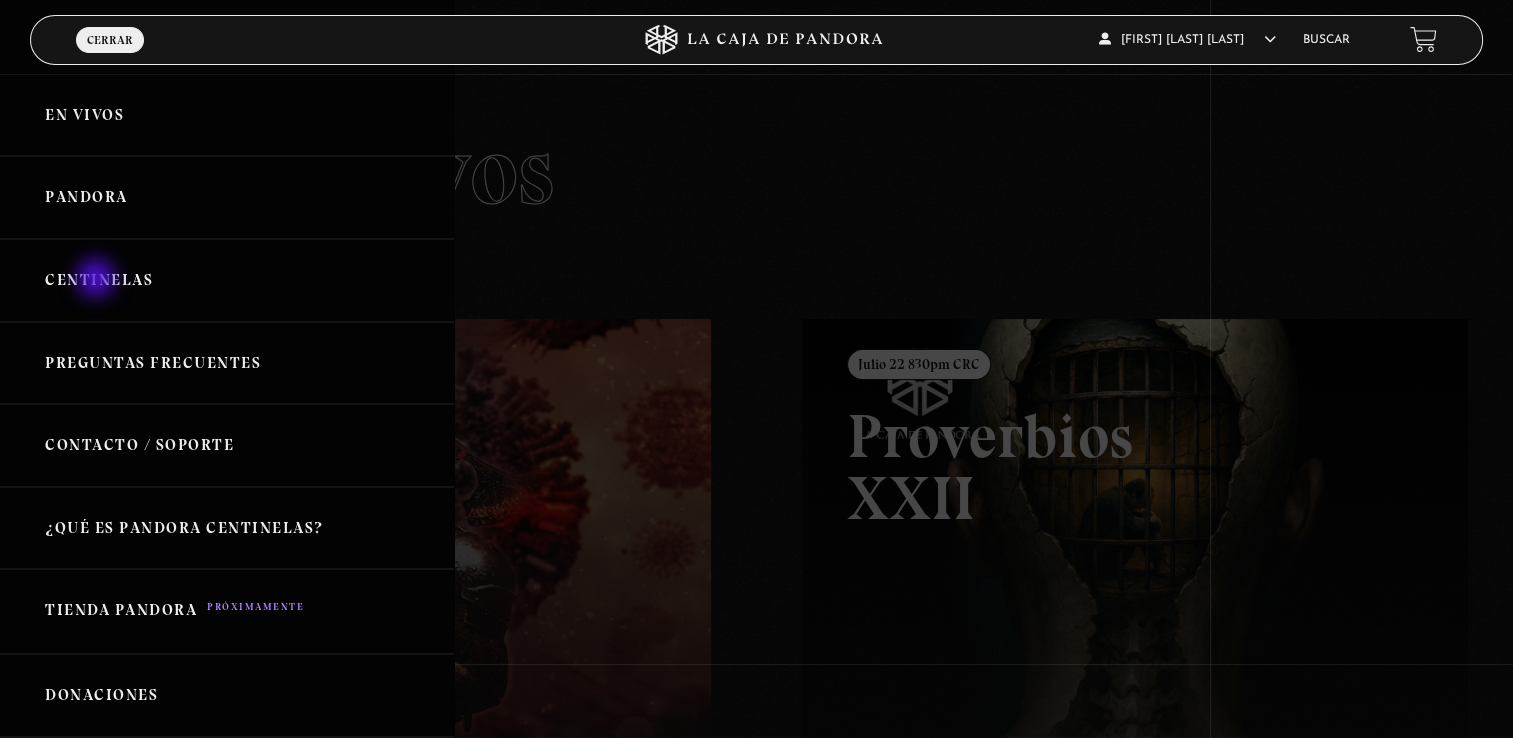 click on "Centinelas" at bounding box center [227, 280] 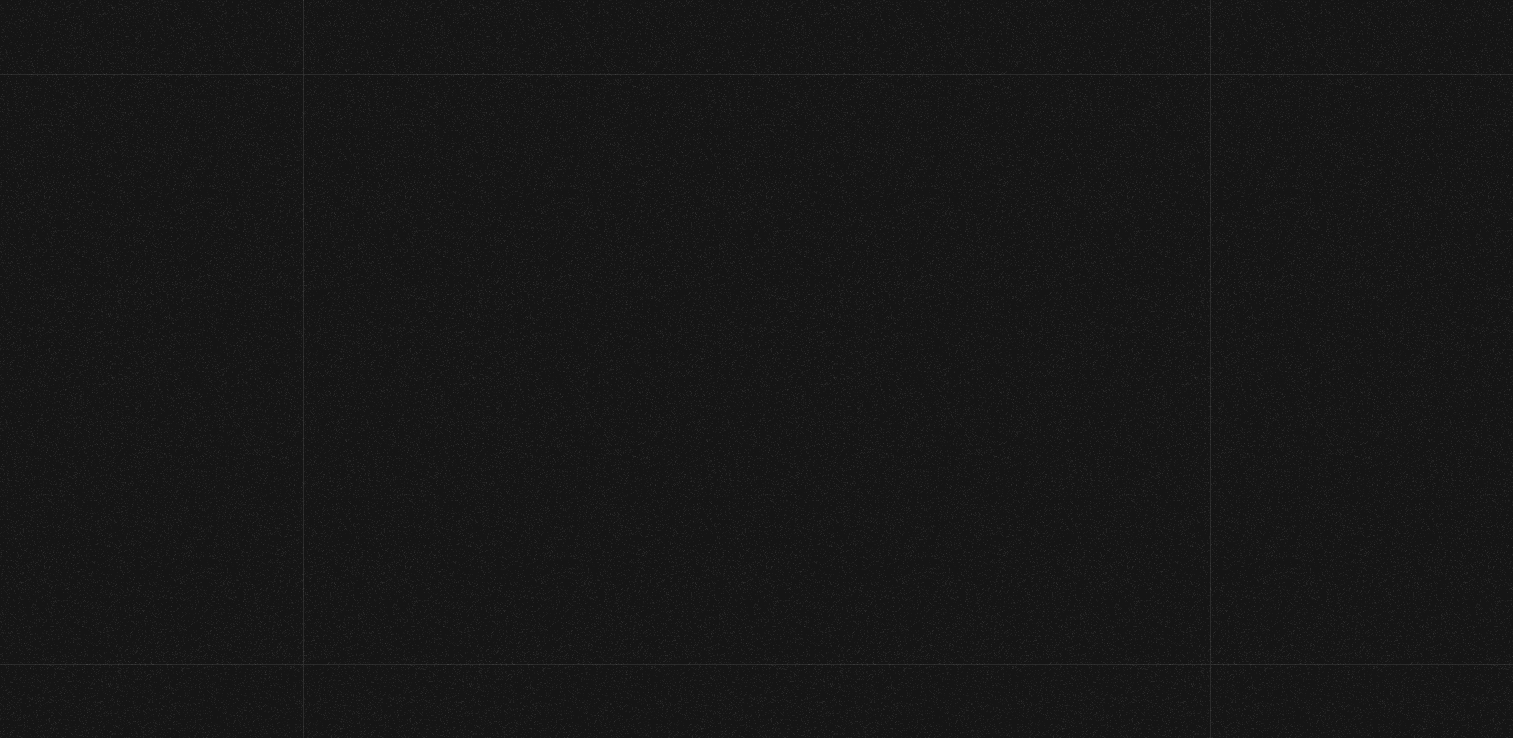 scroll, scrollTop: 0, scrollLeft: 0, axis: both 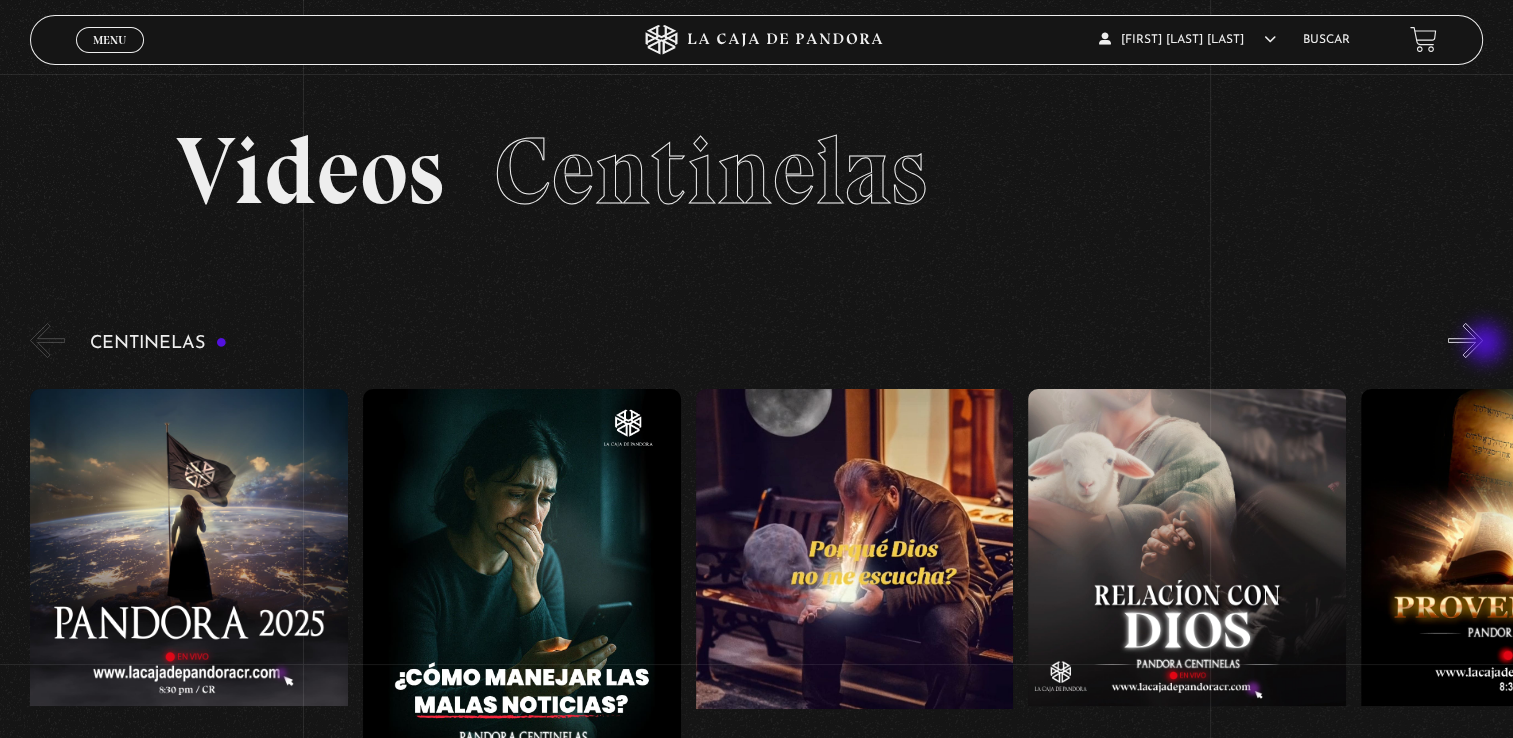 click on "»" at bounding box center [1465, 340] 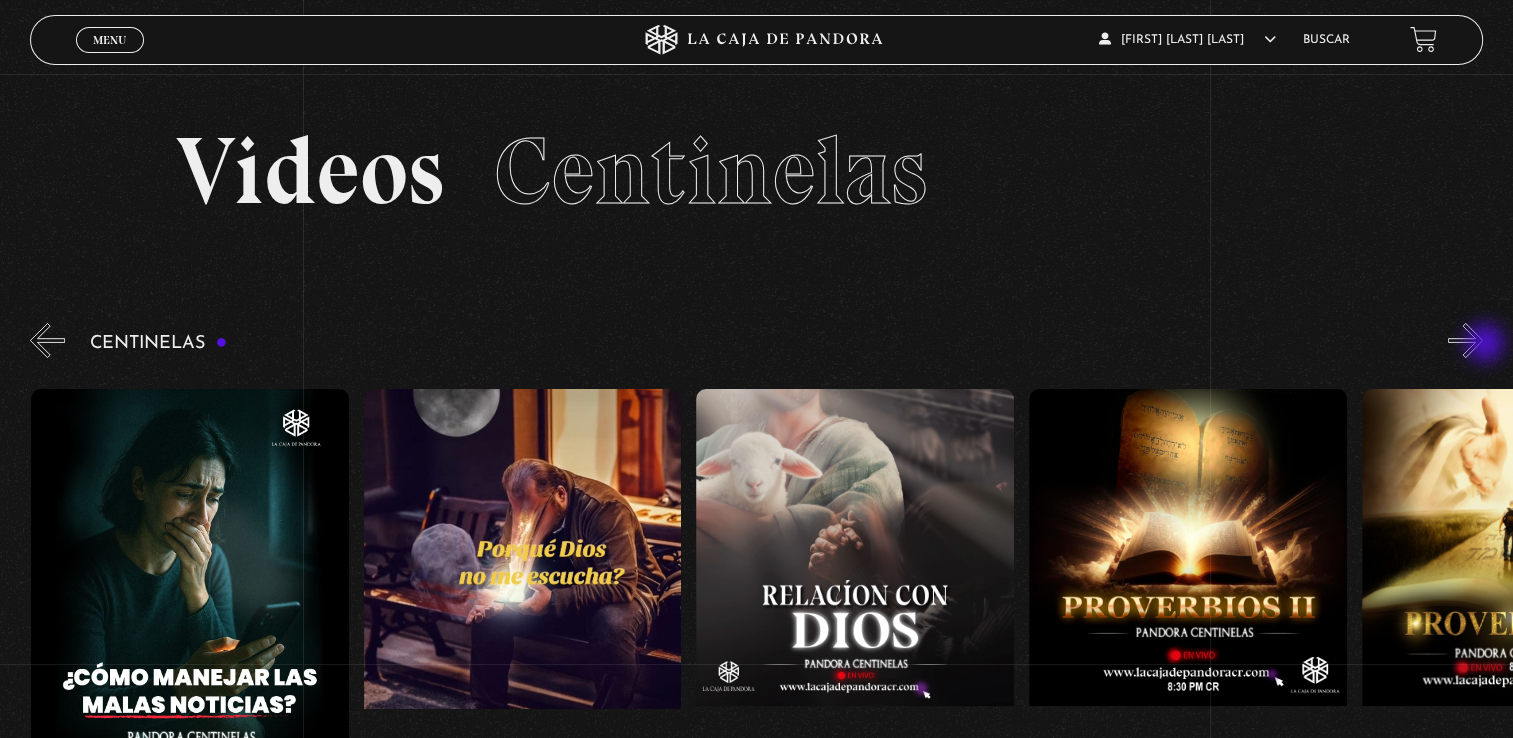 click on "»" at bounding box center [1465, 340] 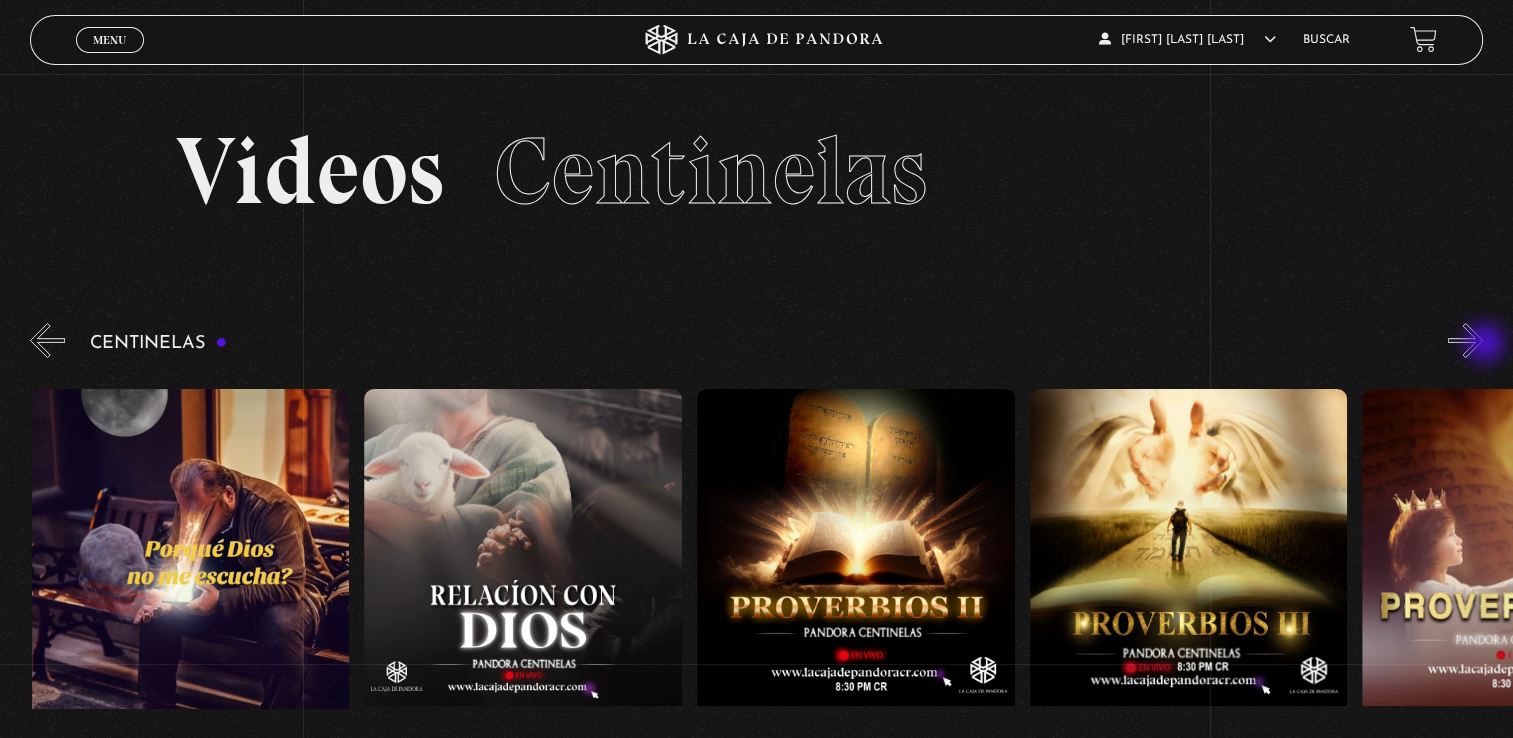 click on "»" at bounding box center (1465, 340) 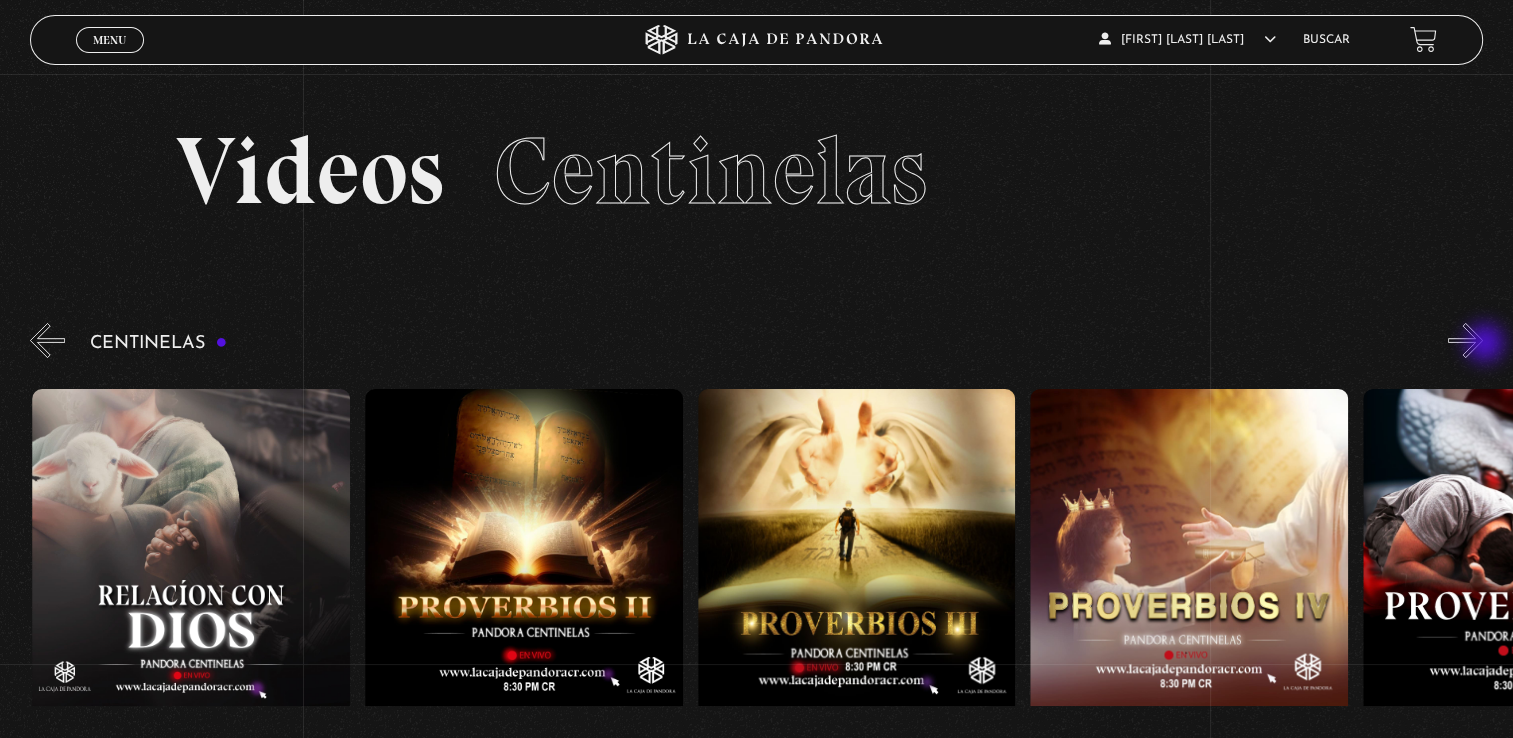 click on "»" at bounding box center (1465, 340) 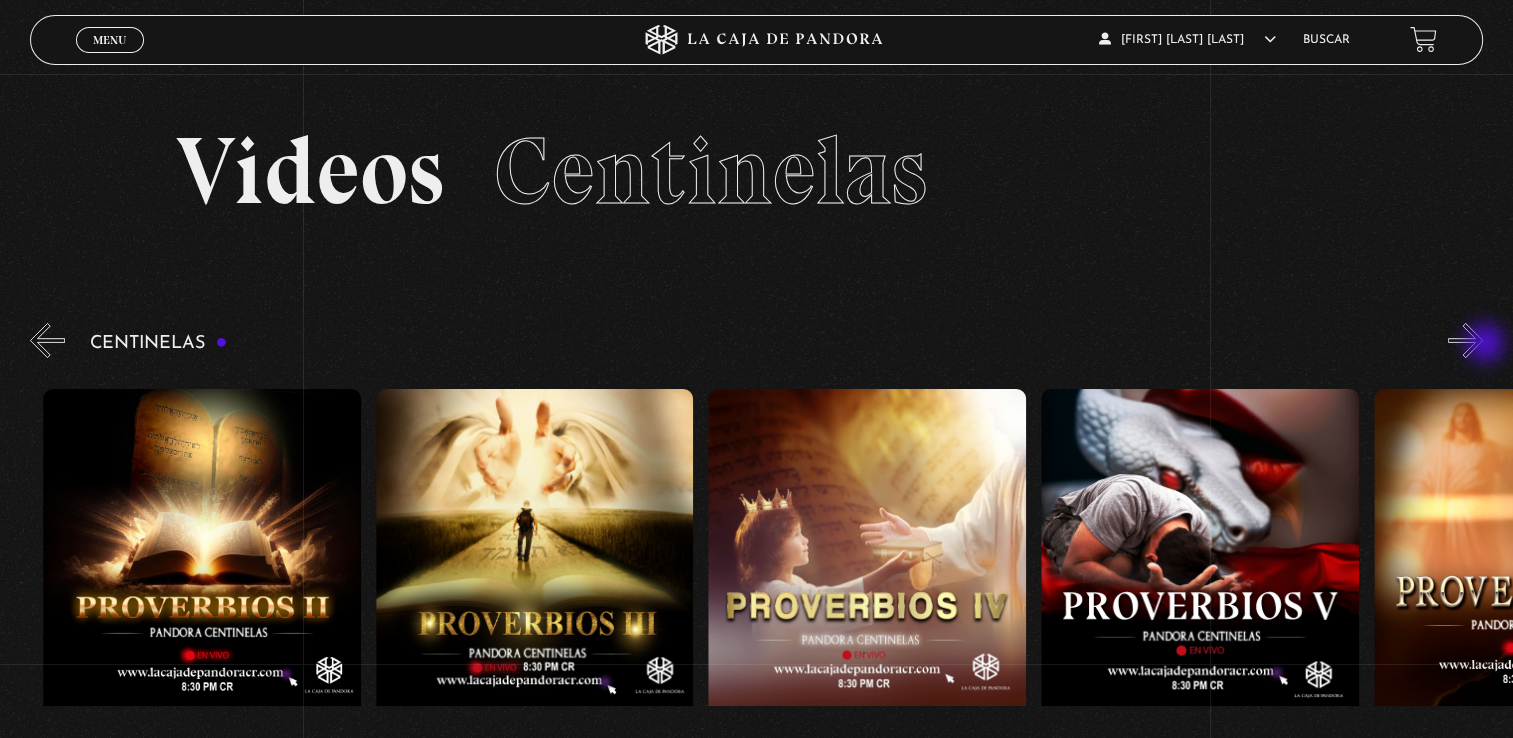 click on "»" at bounding box center [1465, 340] 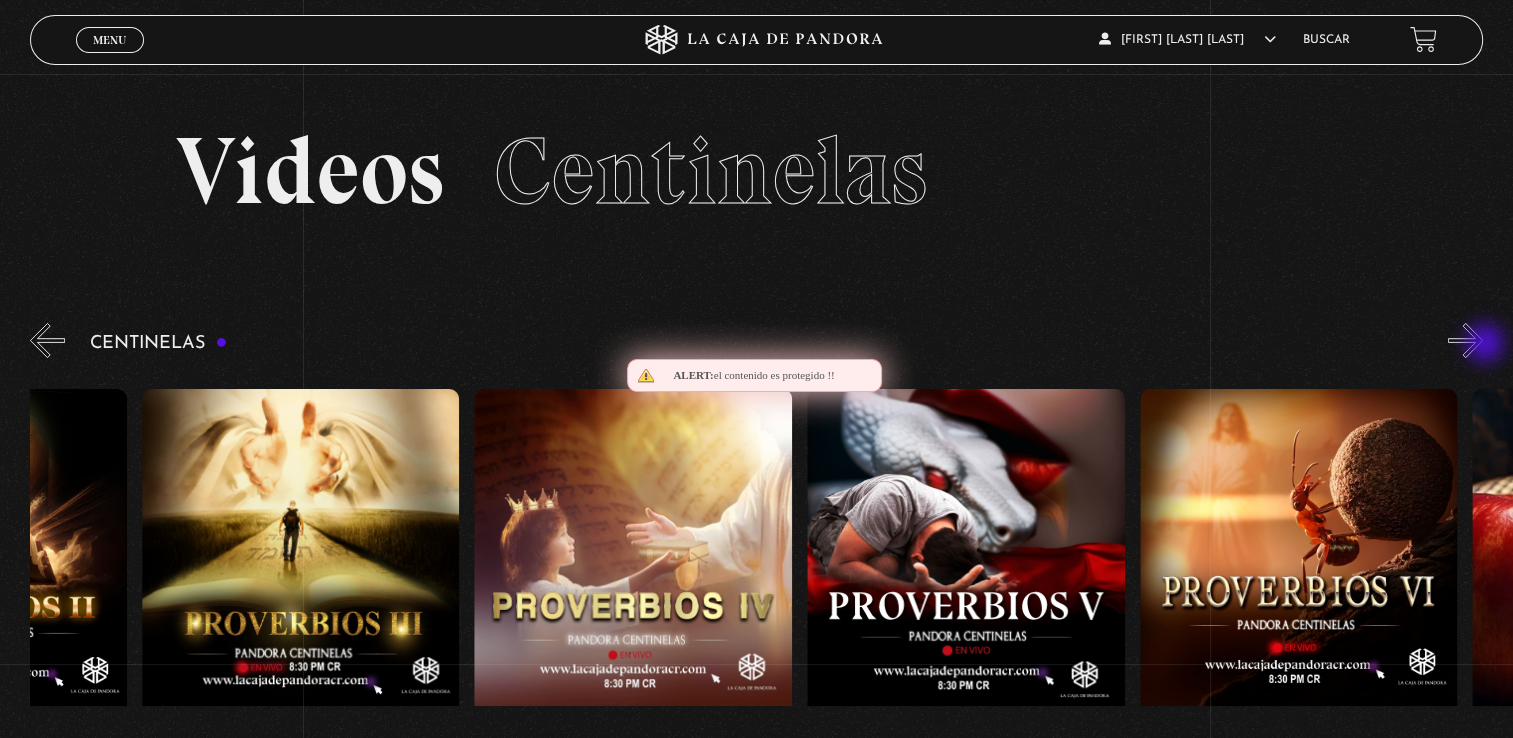 click on "»" at bounding box center (1465, 340) 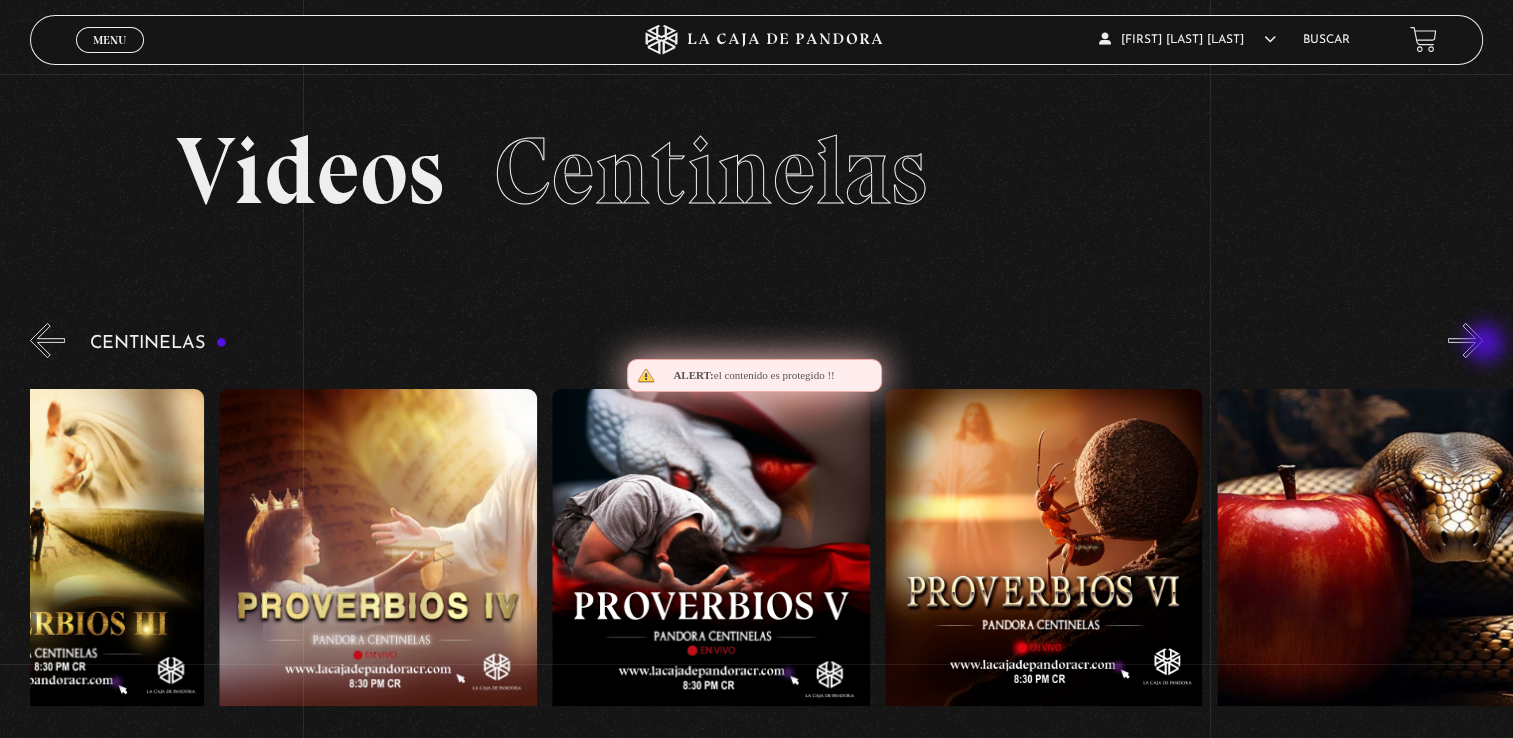 click on "»" at bounding box center (1465, 340) 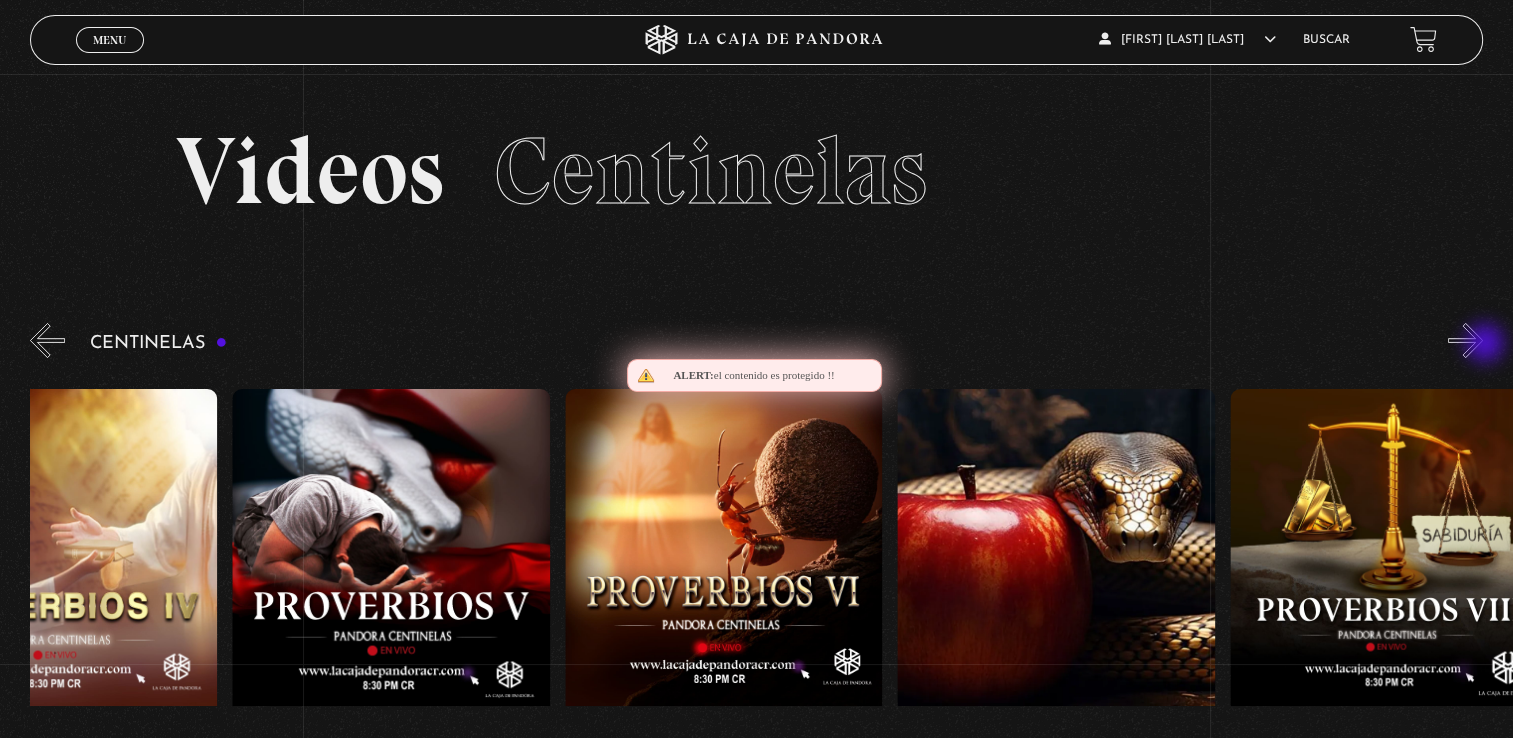 click on "»" at bounding box center [1465, 340] 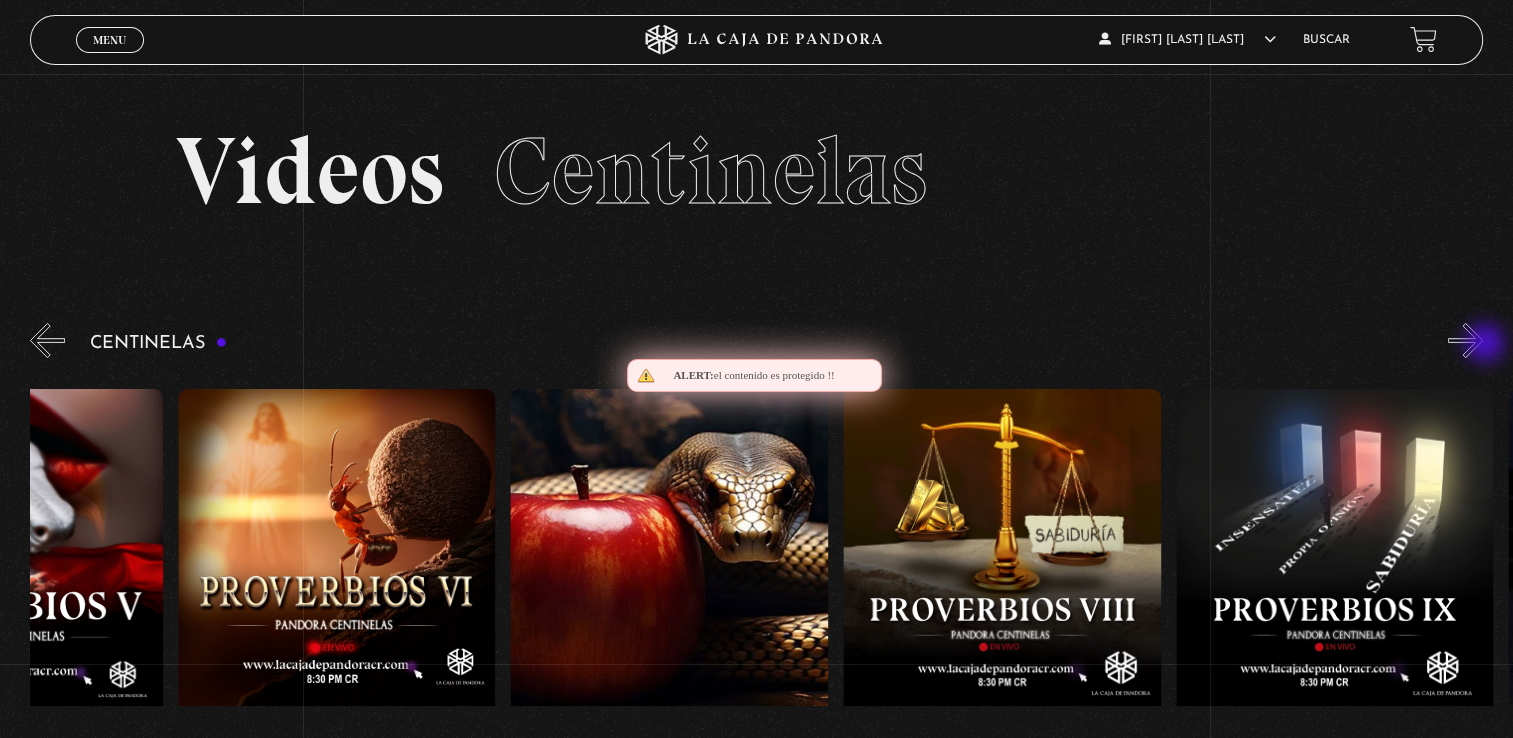 click on "»" at bounding box center [1465, 340] 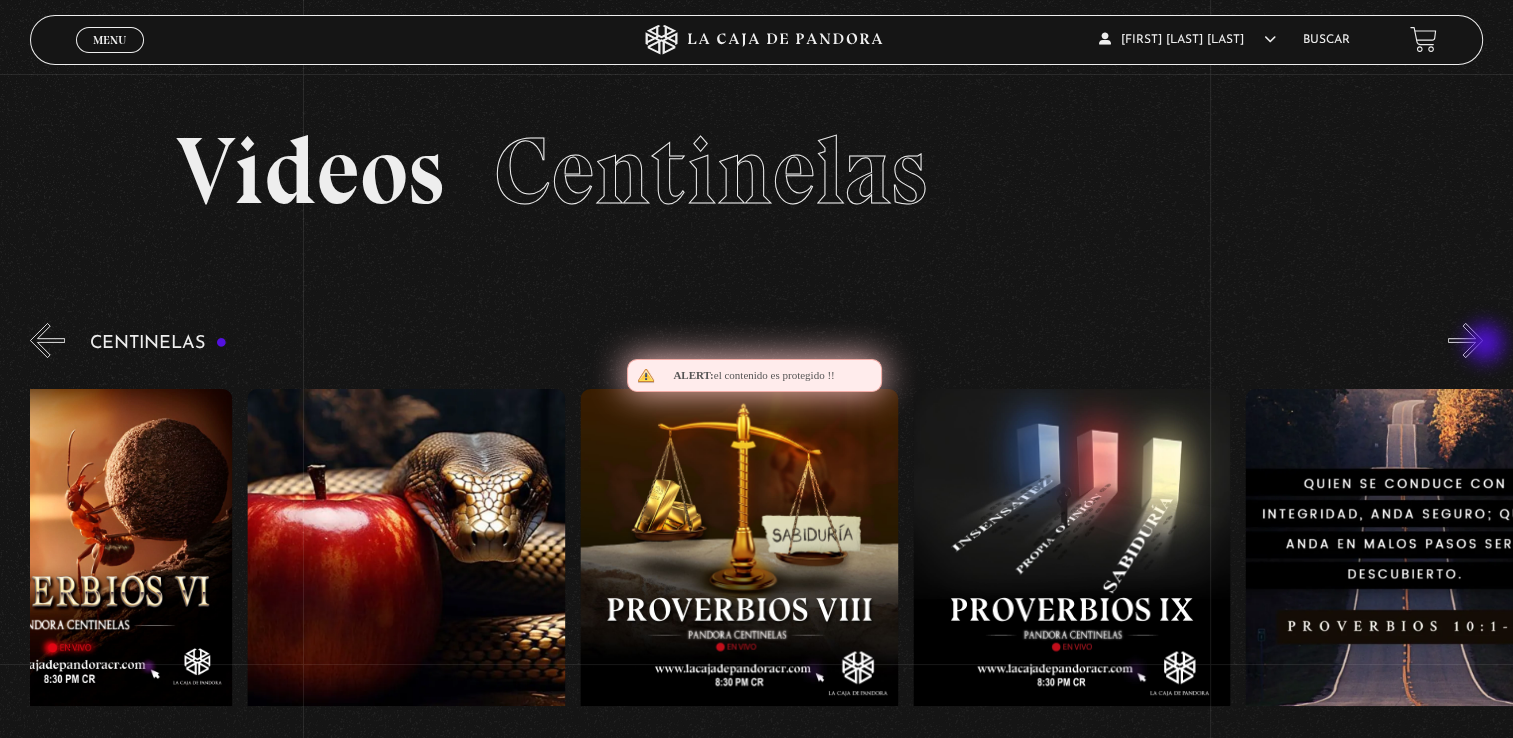 click on "»" at bounding box center (1465, 340) 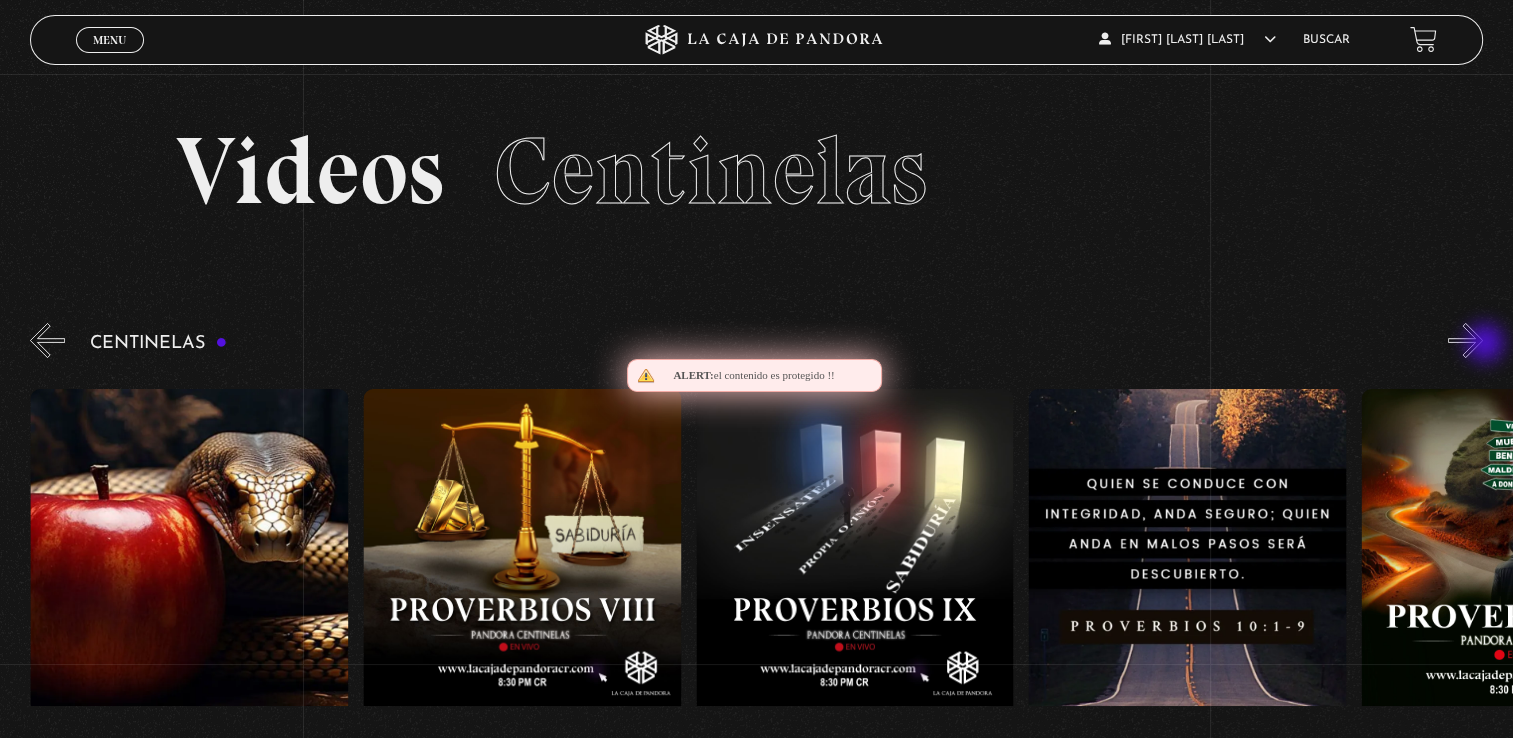 click on "»" at bounding box center [1465, 340] 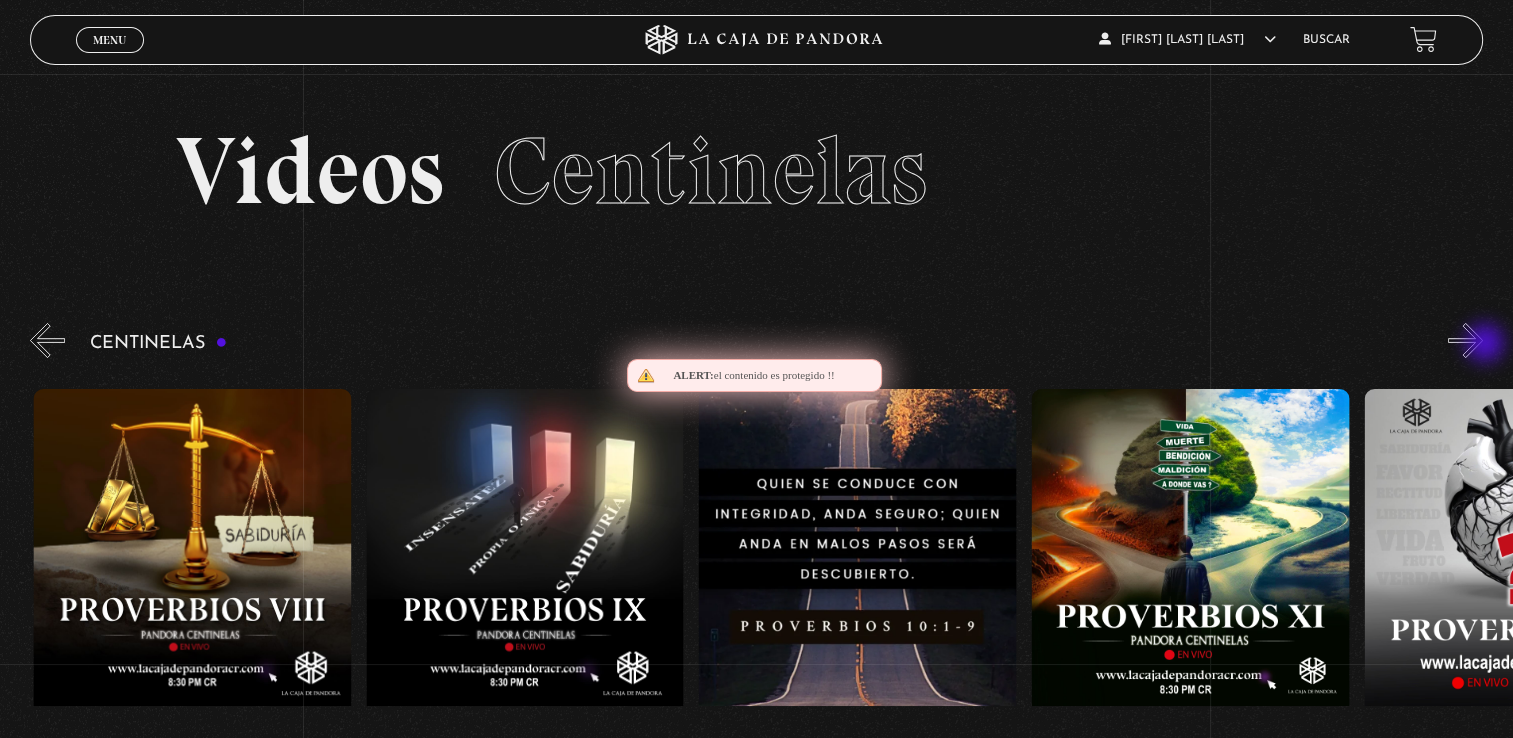 click on "»" at bounding box center [1465, 340] 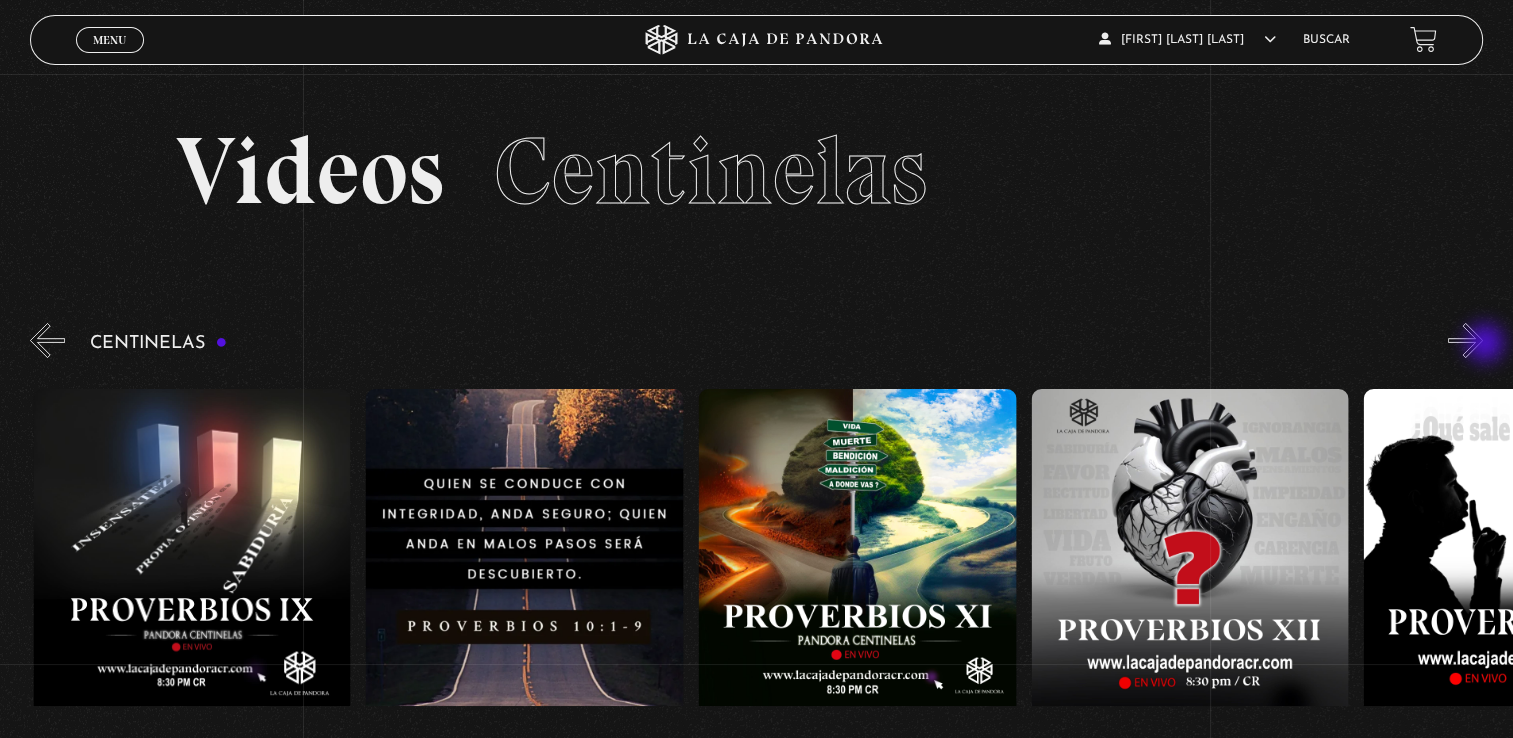 click on "»" at bounding box center [1465, 340] 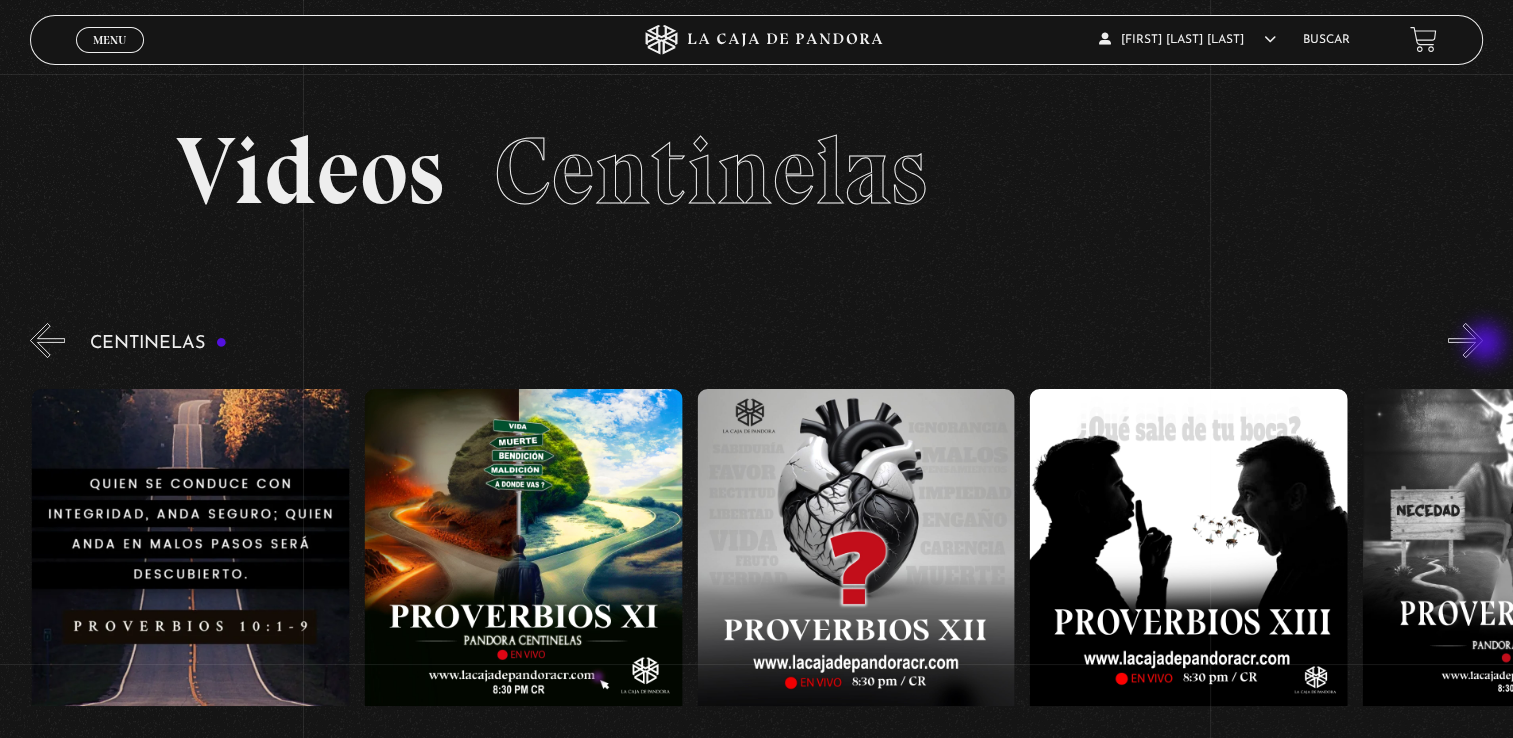 click on "»" at bounding box center [1465, 340] 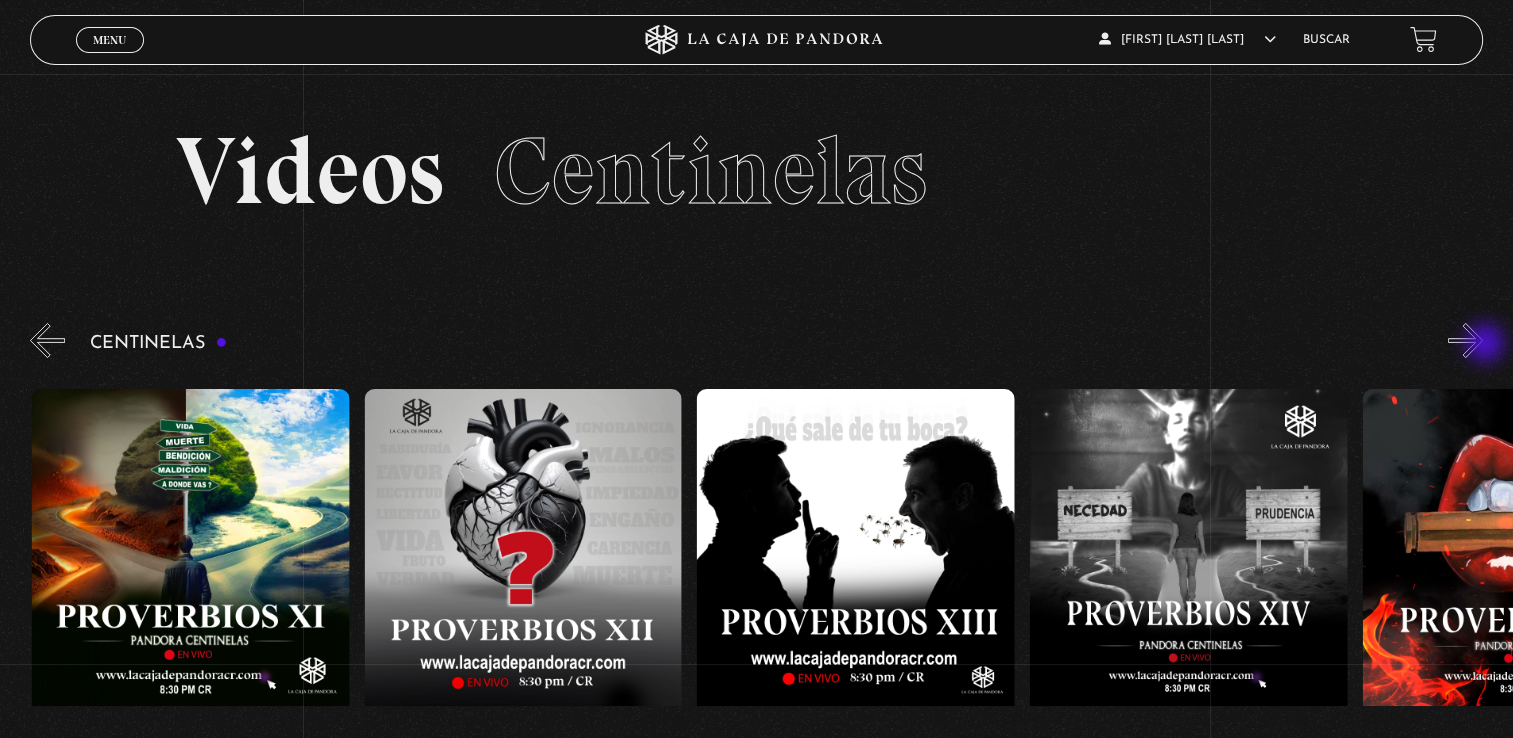 click on "»" at bounding box center [1465, 340] 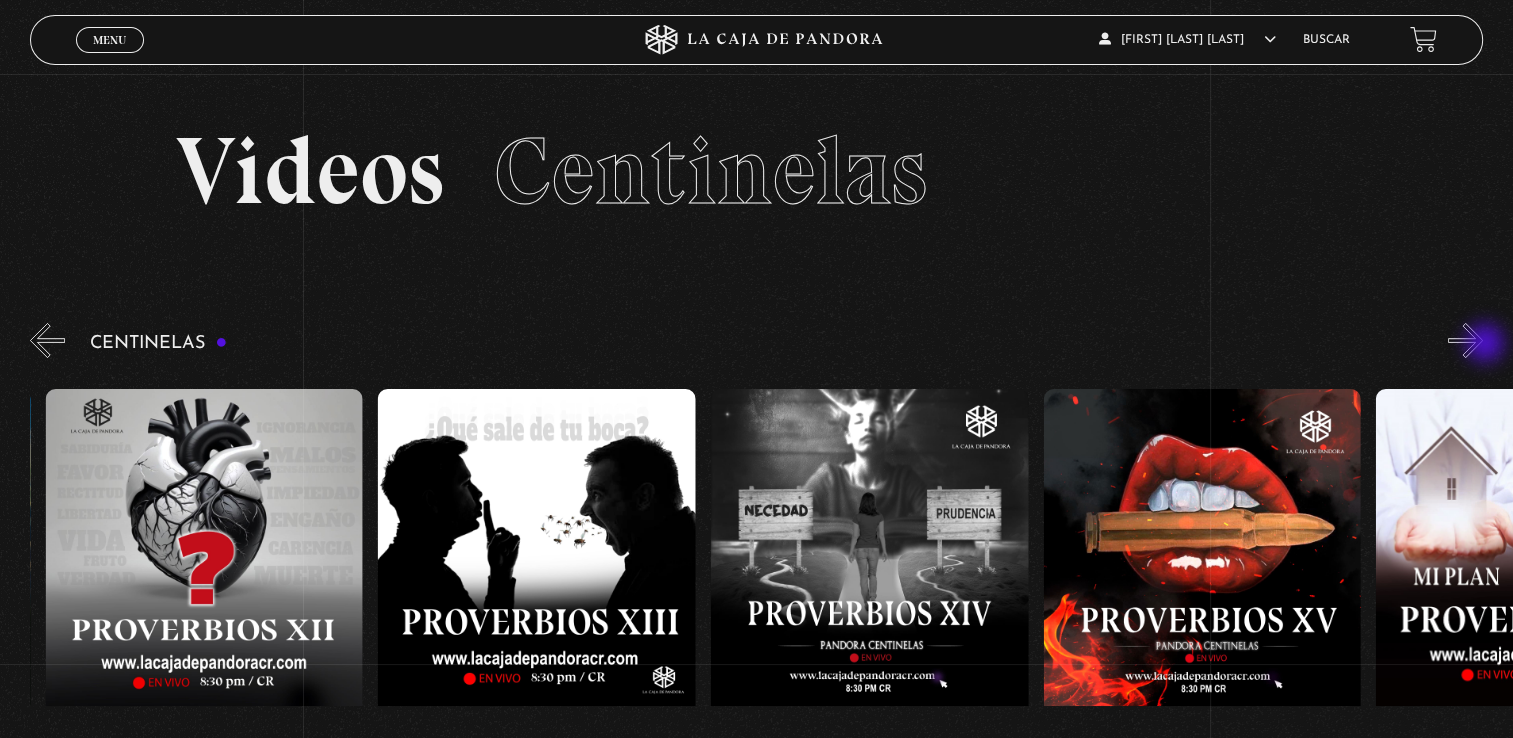 click on "»" at bounding box center [1465, 340] 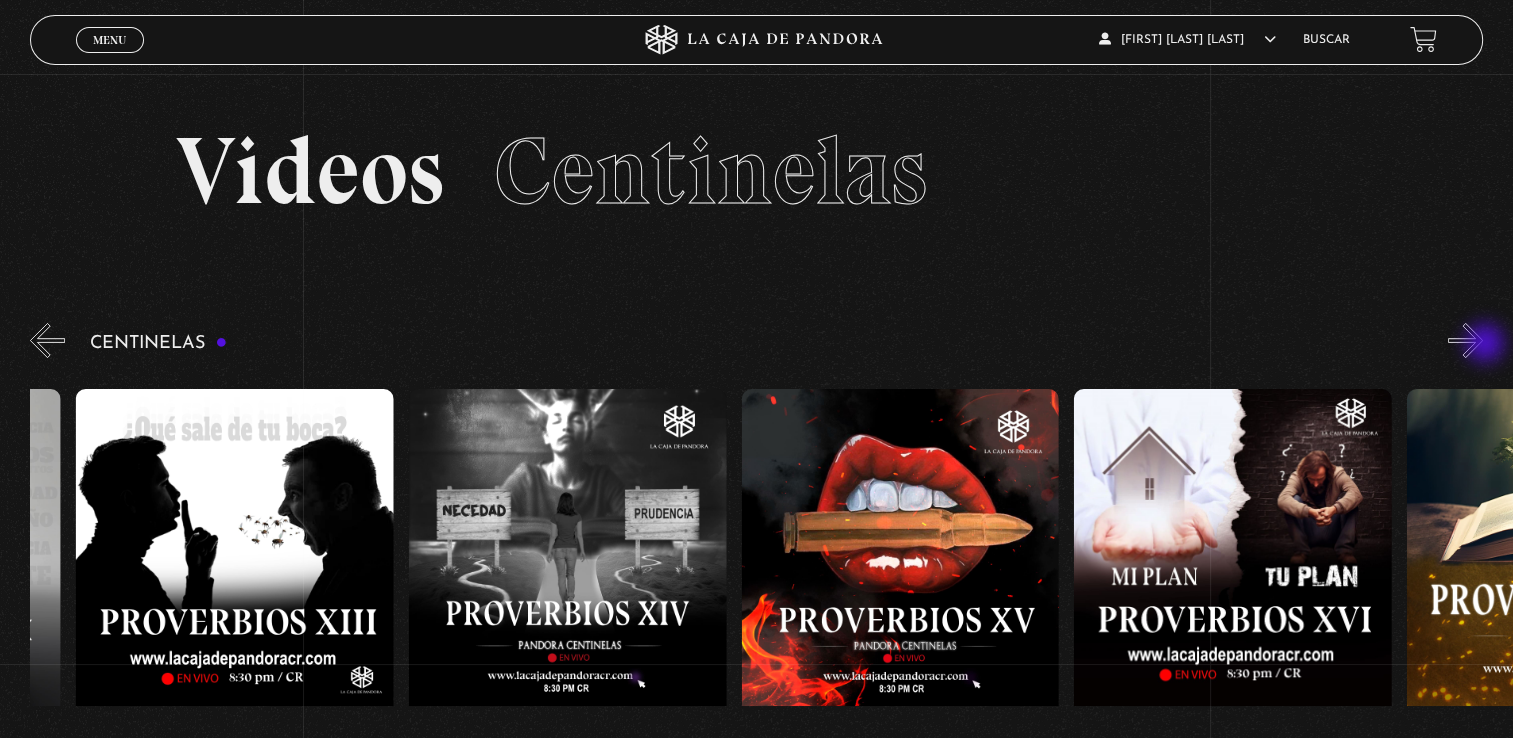 click on "»" at bounding box center [1465, 340] 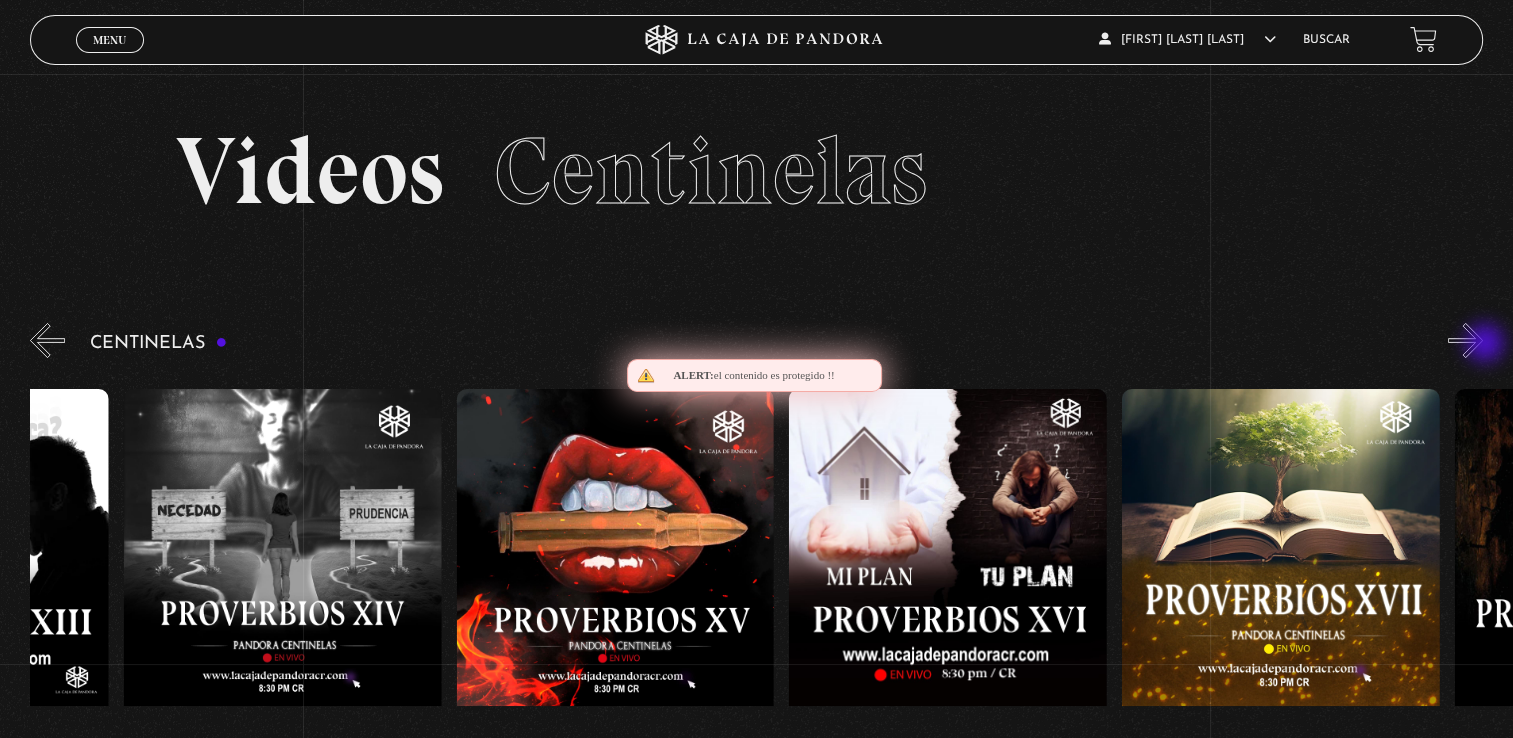 click on "»" at bounding box center [1465, 340] 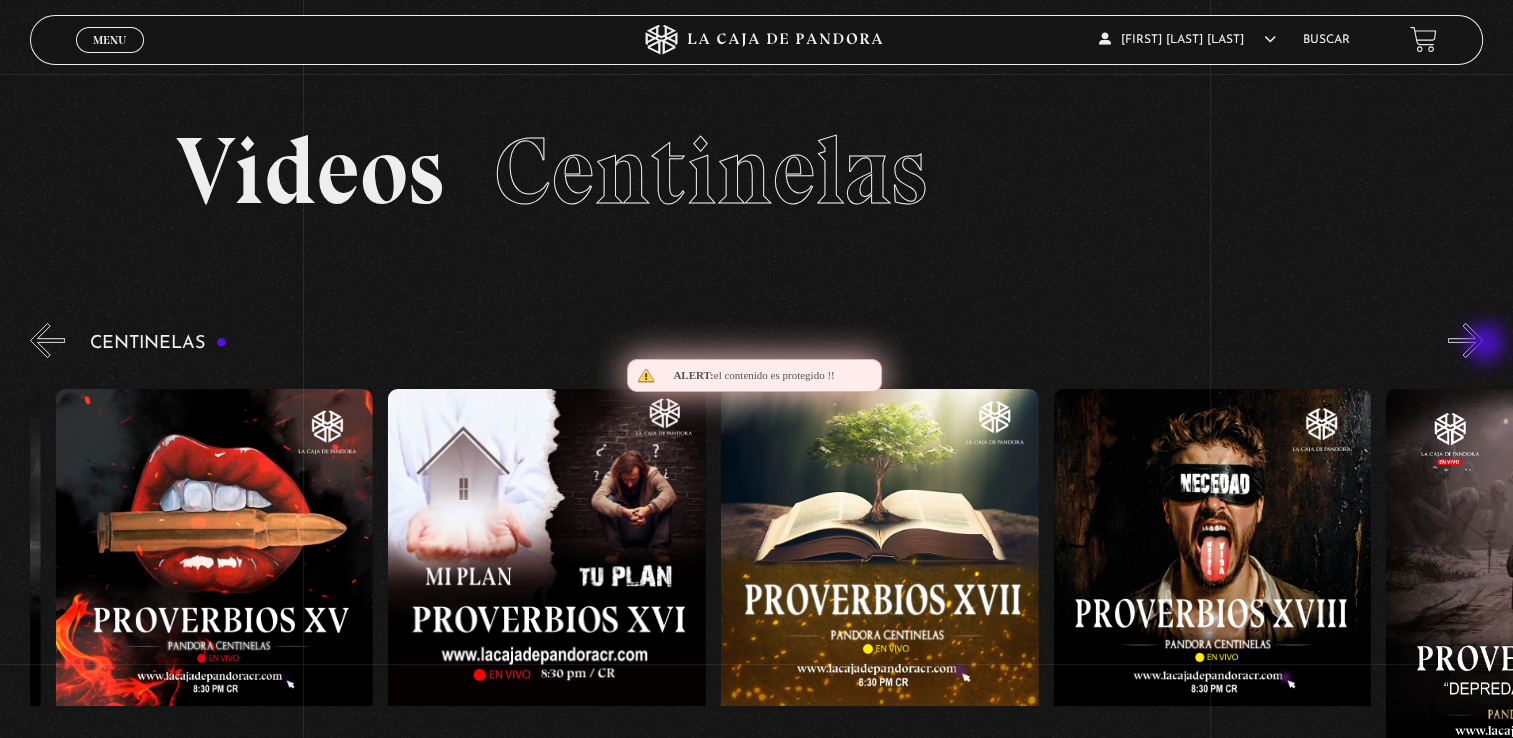 click on "»" at bounding box center [1465, 340] 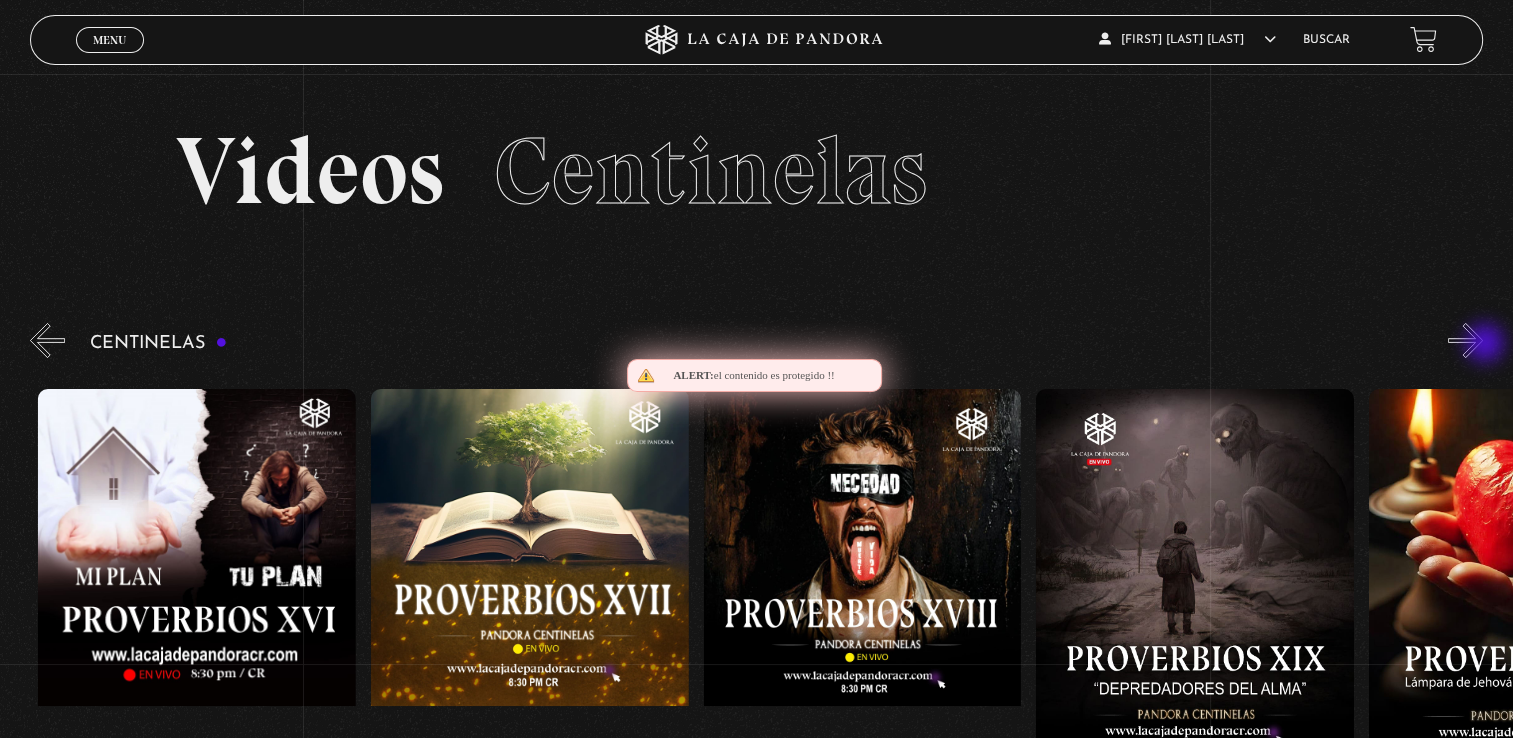 click on "»" at bounding box center [1465, 340] 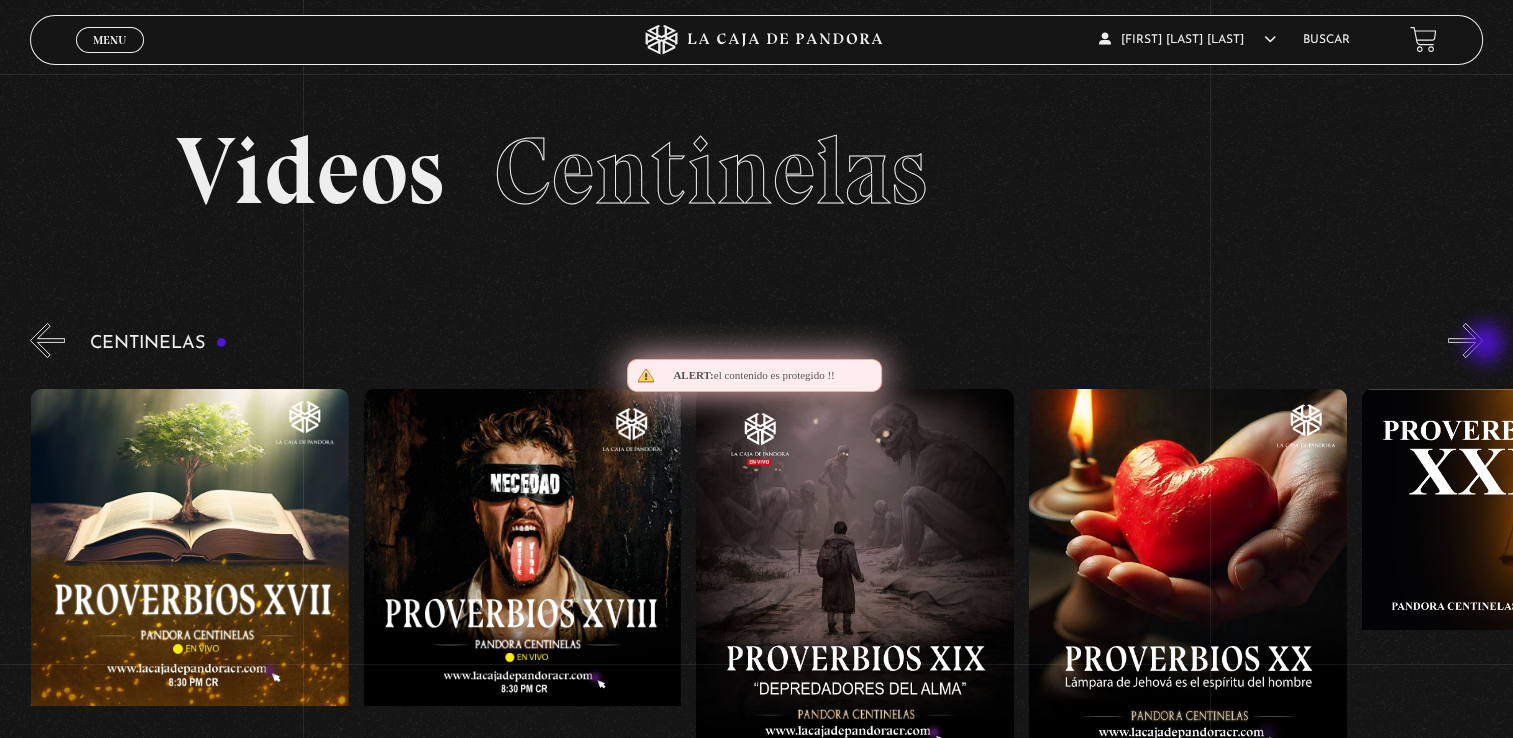 click on "»" at bounding box center (1465, 340) 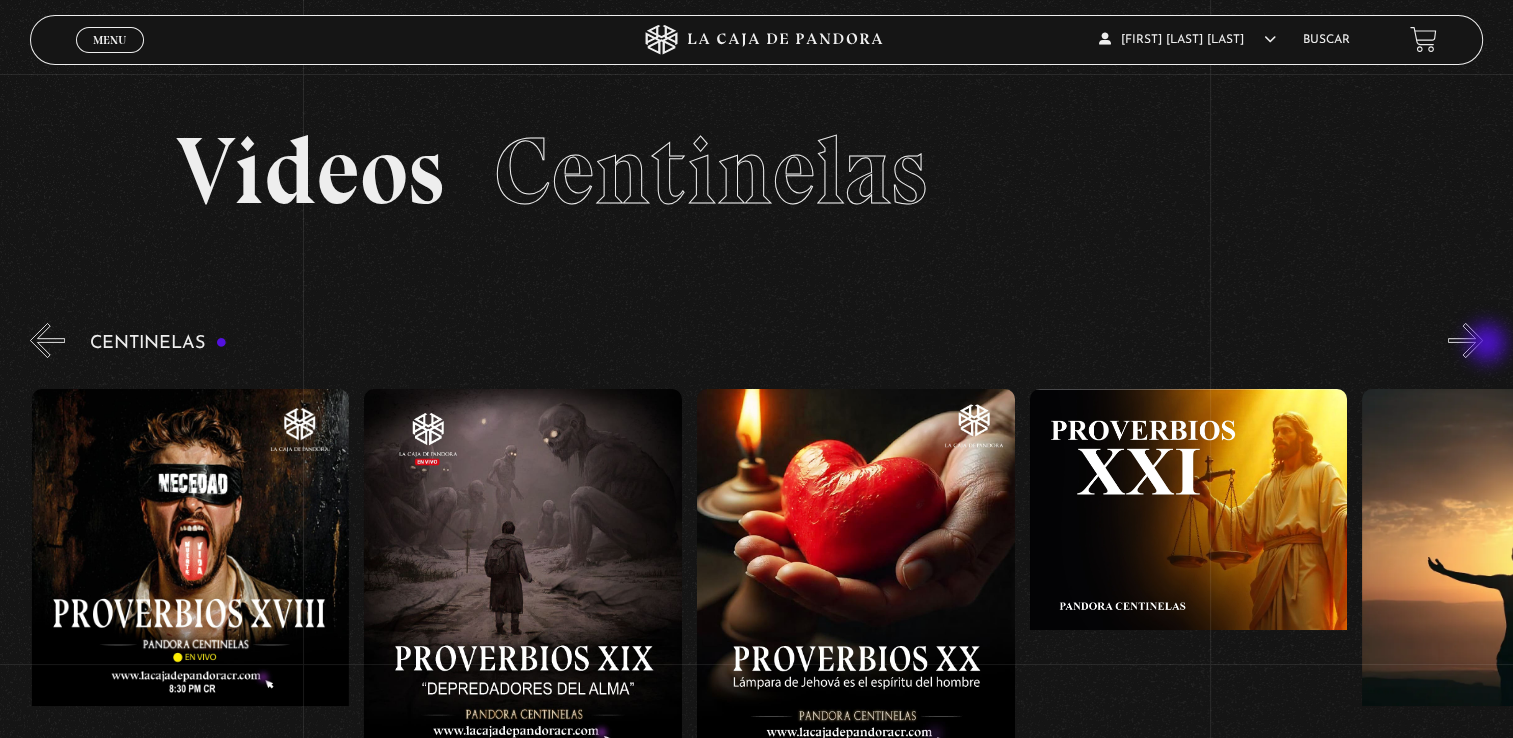 click on "»" at bounding box center (1465, 340) 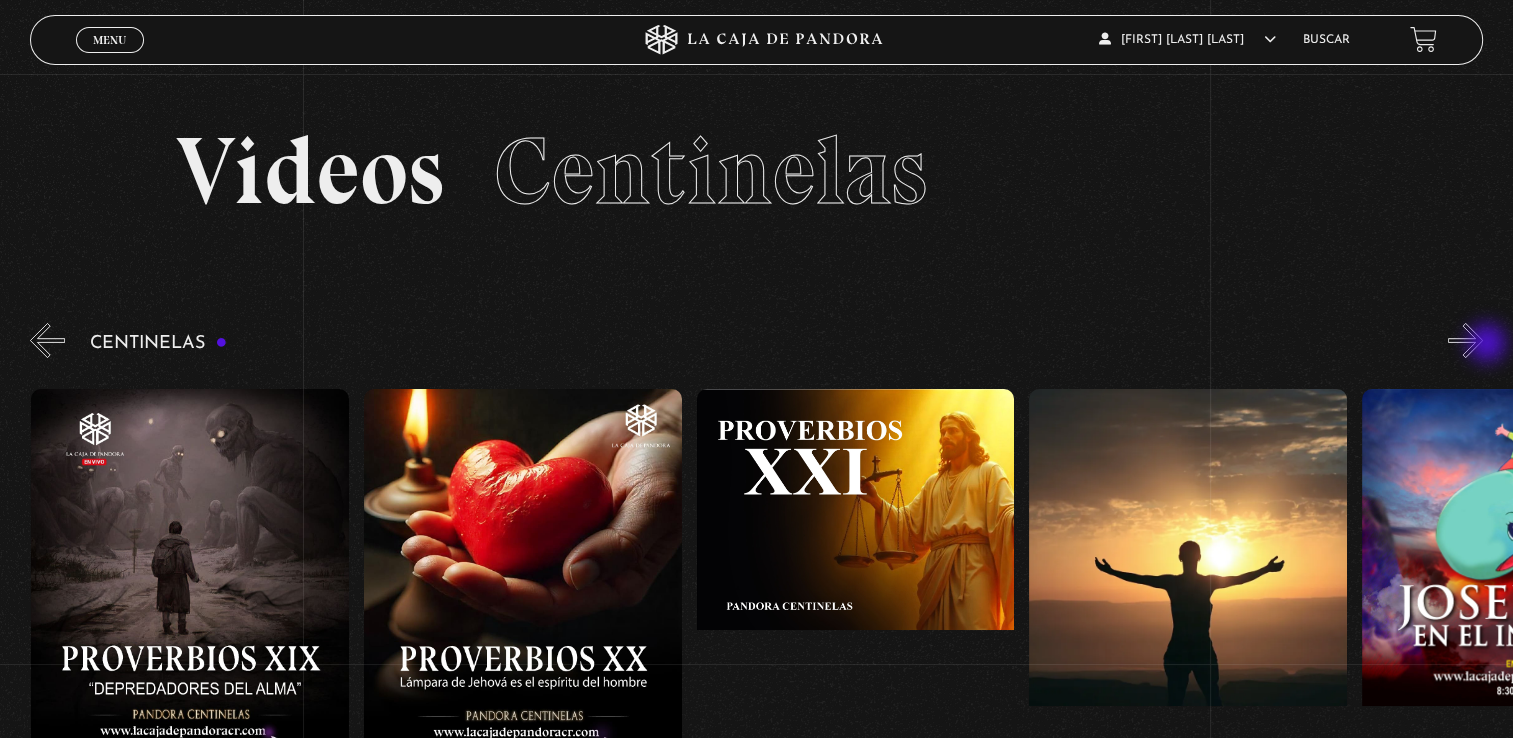 click on "»" at bounding box center [1465, 340] 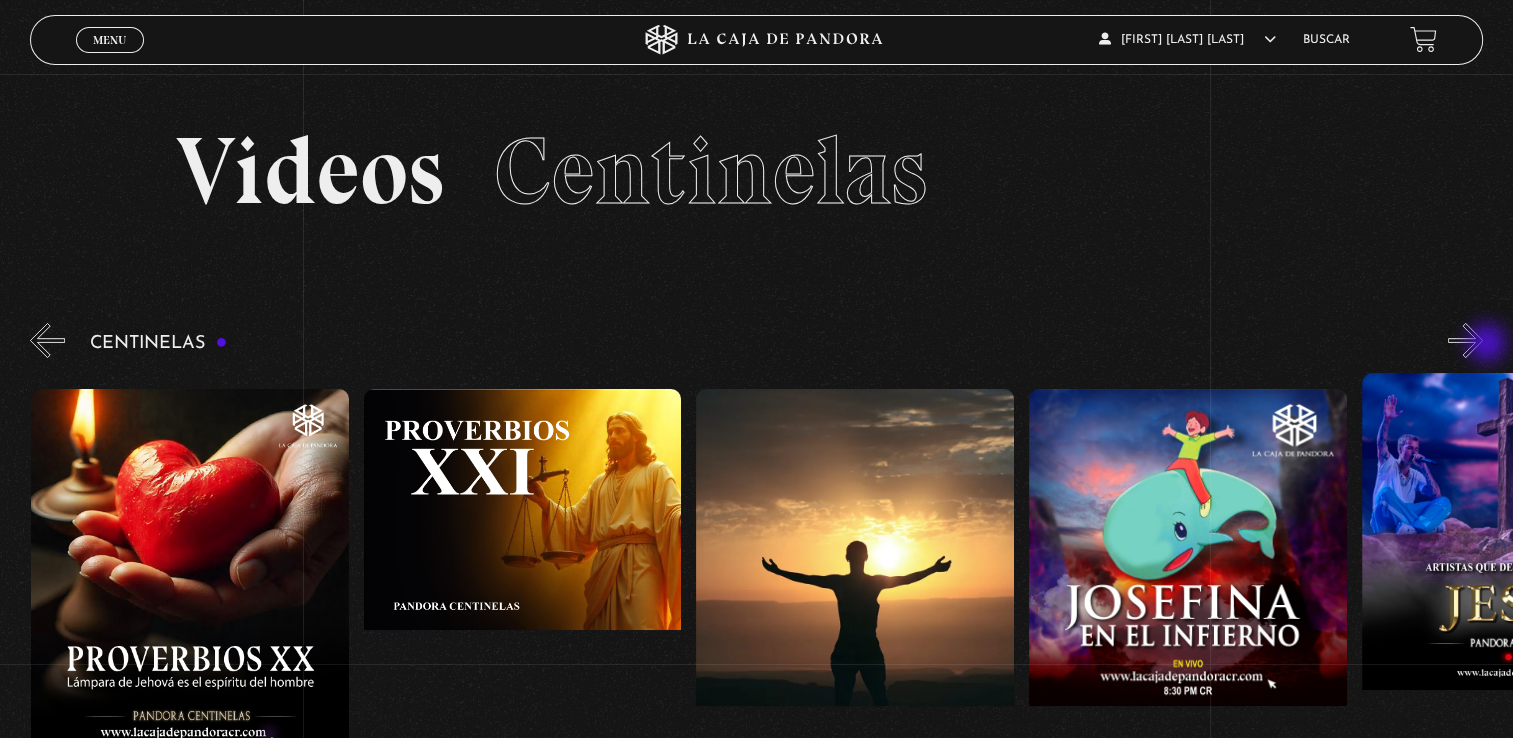 click on "»" at bounding box center [1465, 340] 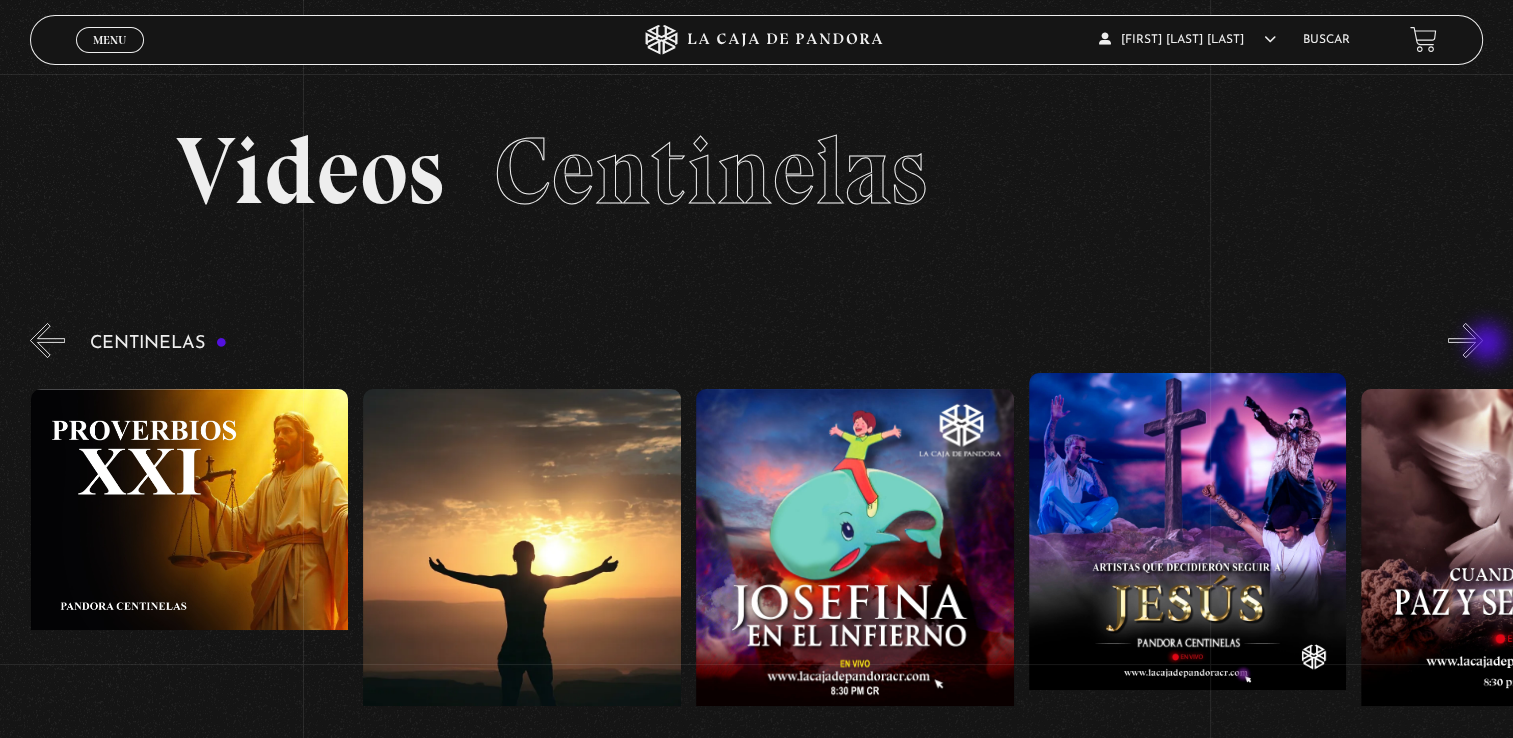 click on "»" at bounding box center (1465, 340) 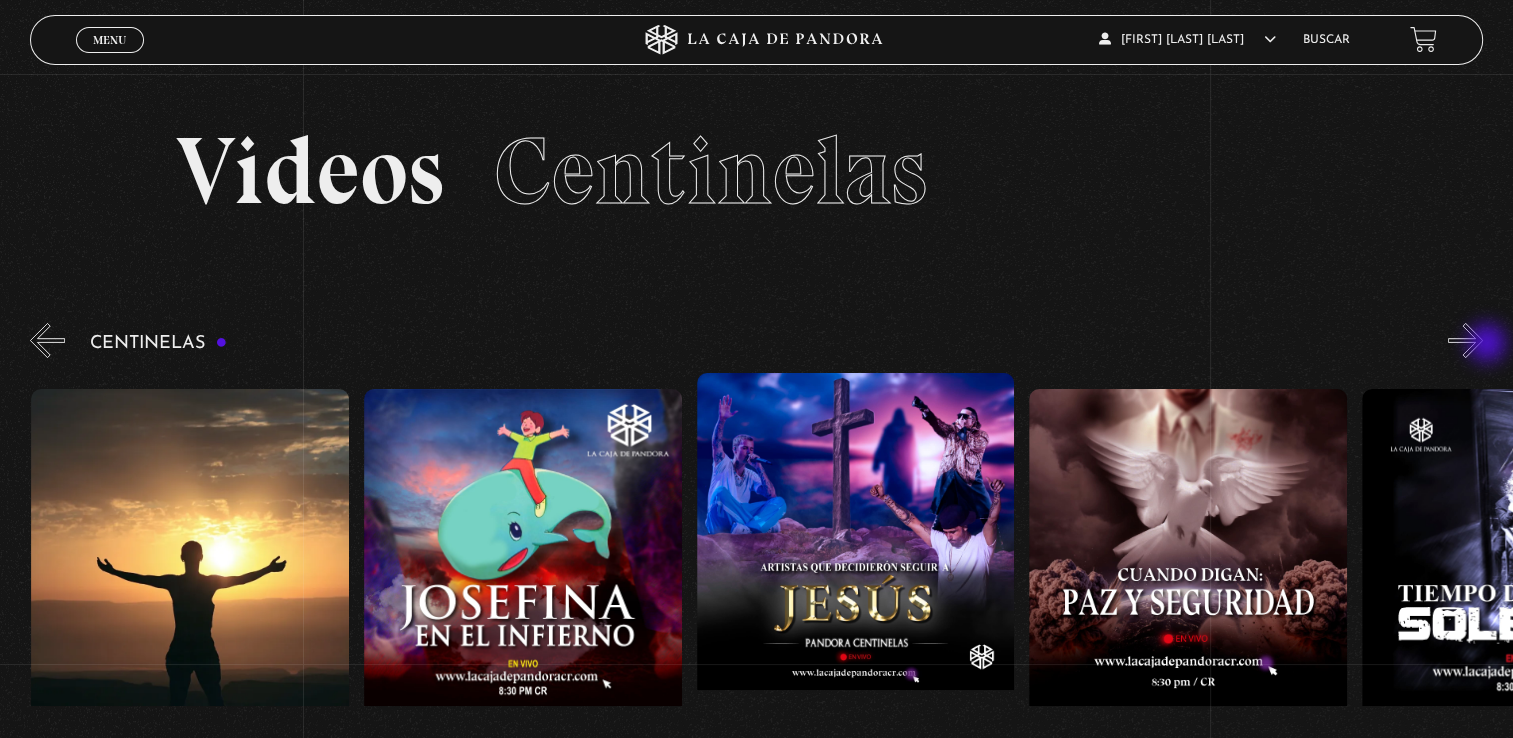 click on "»" at bounding box center (1465, 340) 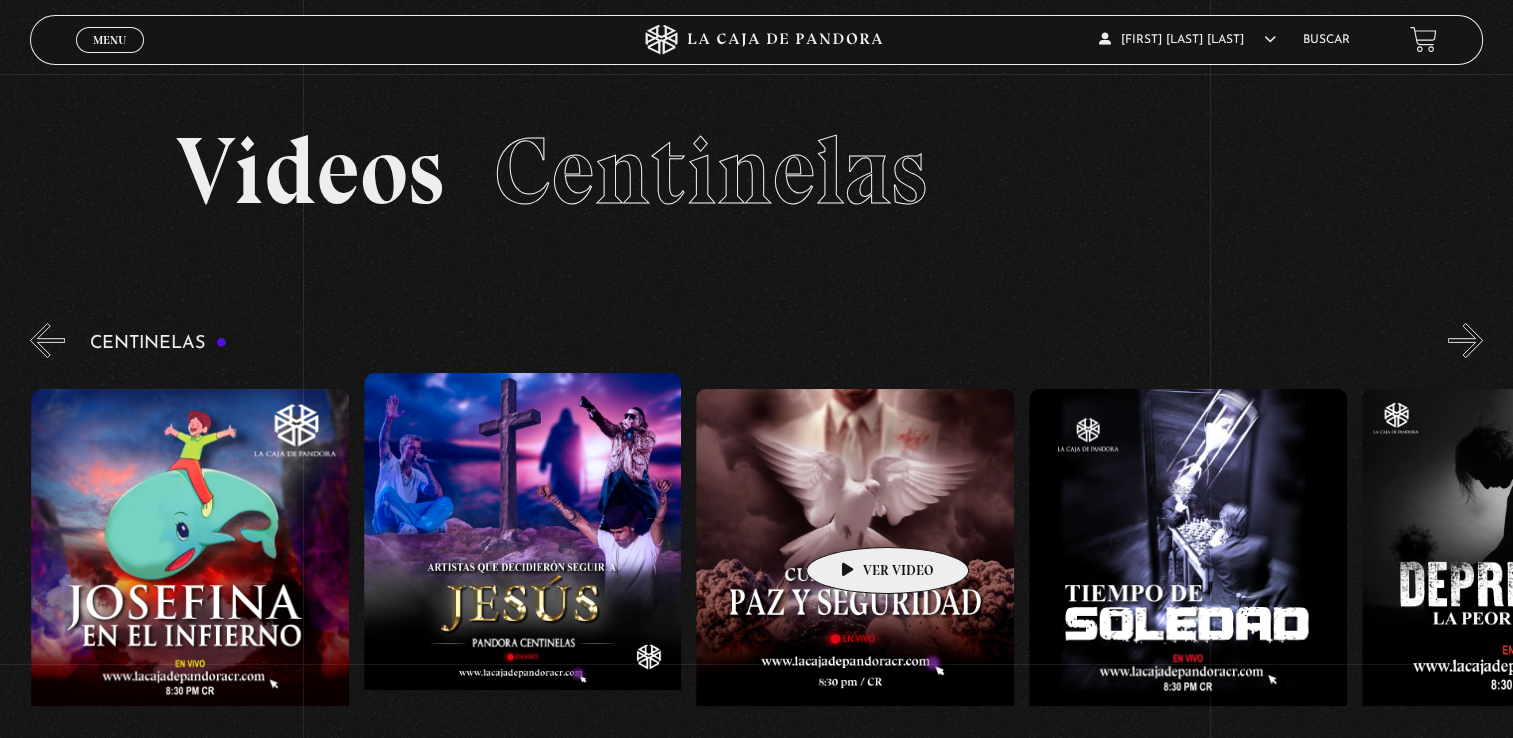scroll, scrollTop: 0, scrollLeft: 8316, axis: horizontal 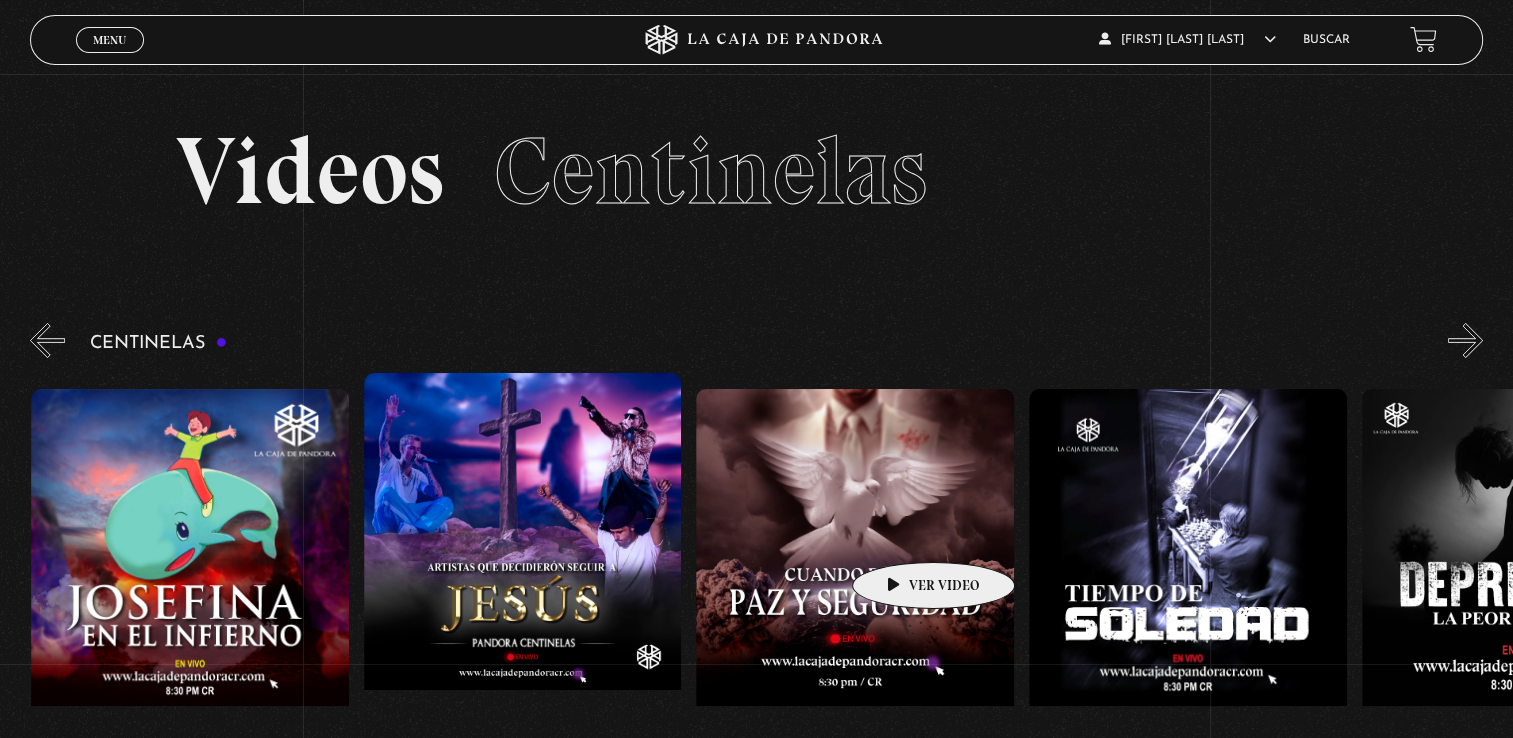 click at bounding box center (855, 569) 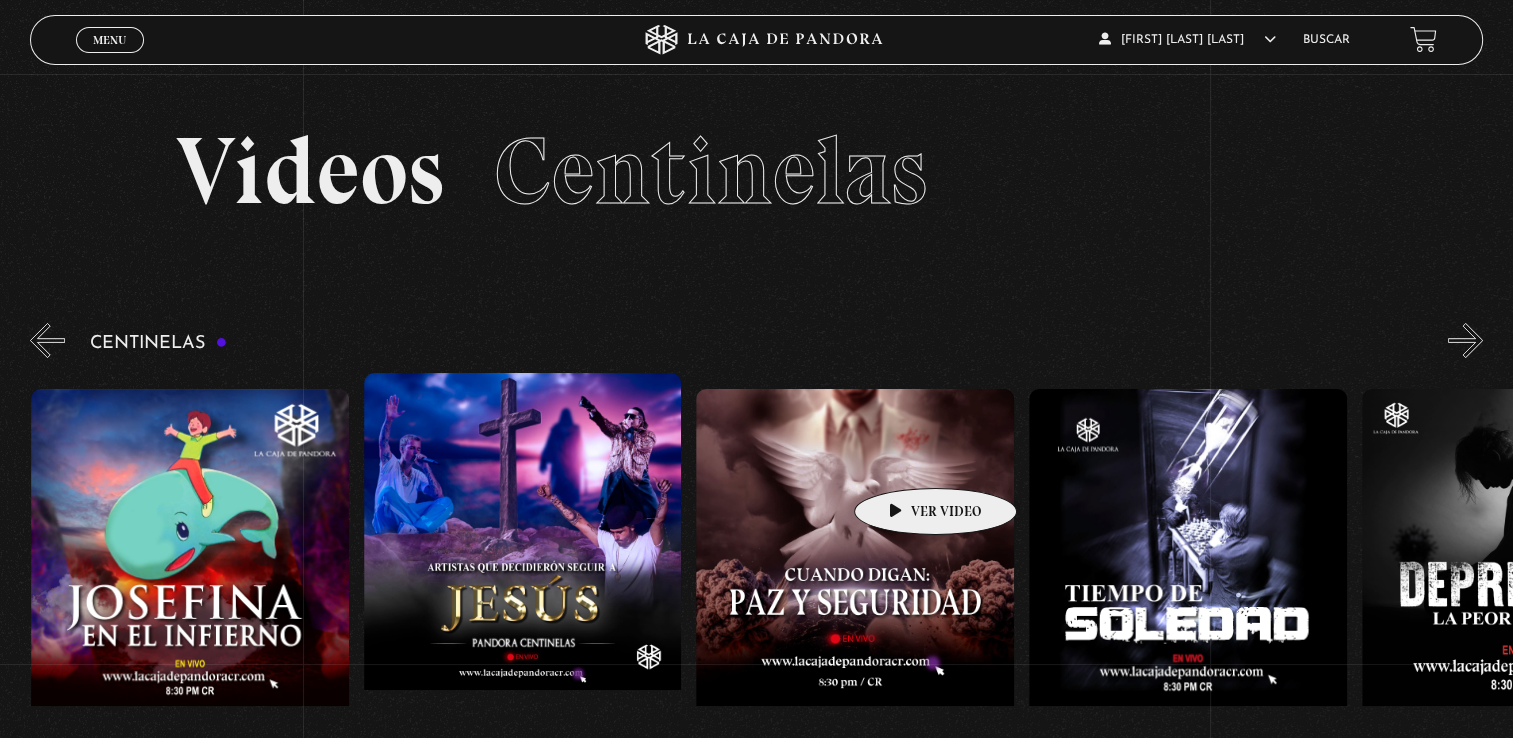 click at bounding box center [855, 569] 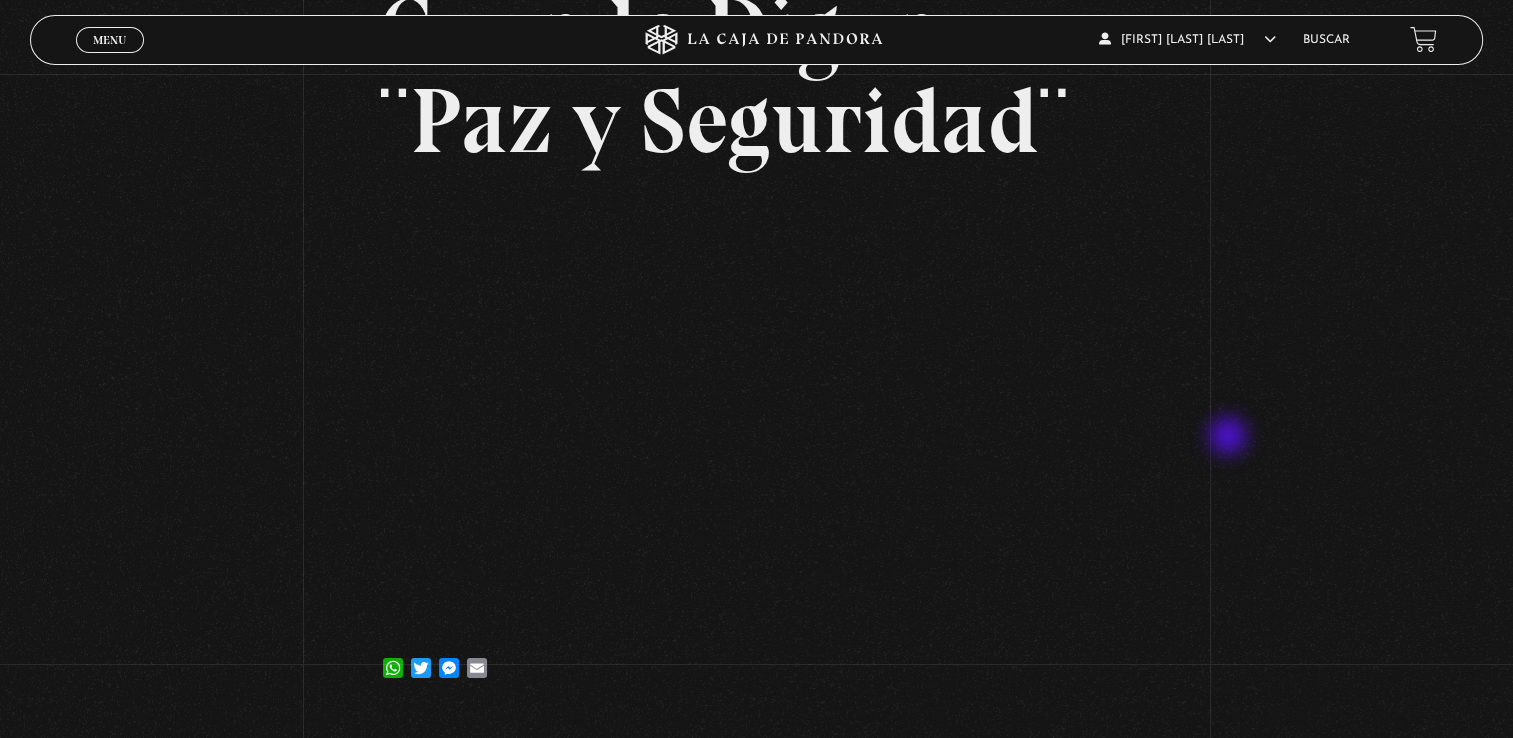 scroll, scrollTop: 200, scrollLeft: 0, axis: vertical 